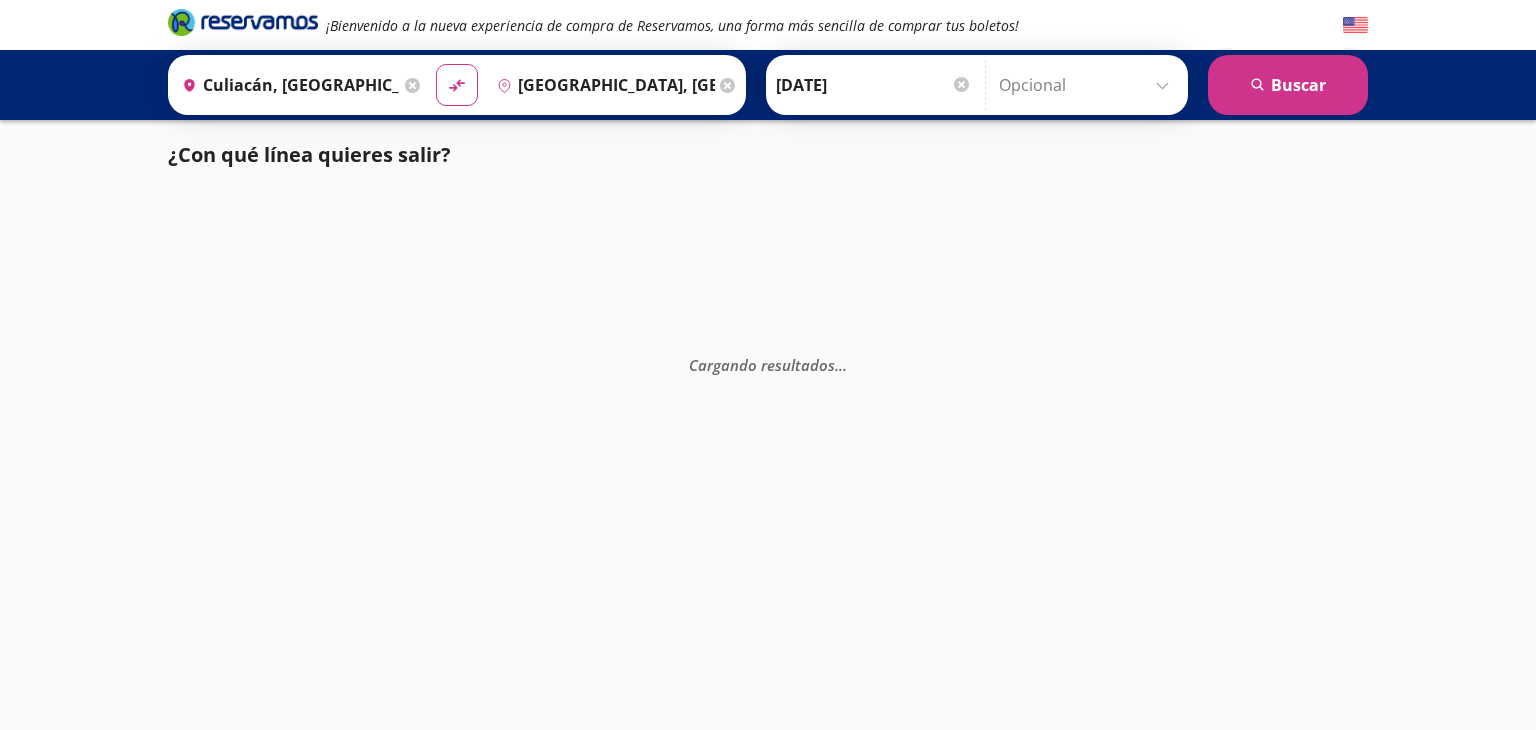 scroll, scrollTop: 0, scrollLeft: 0, axis: both 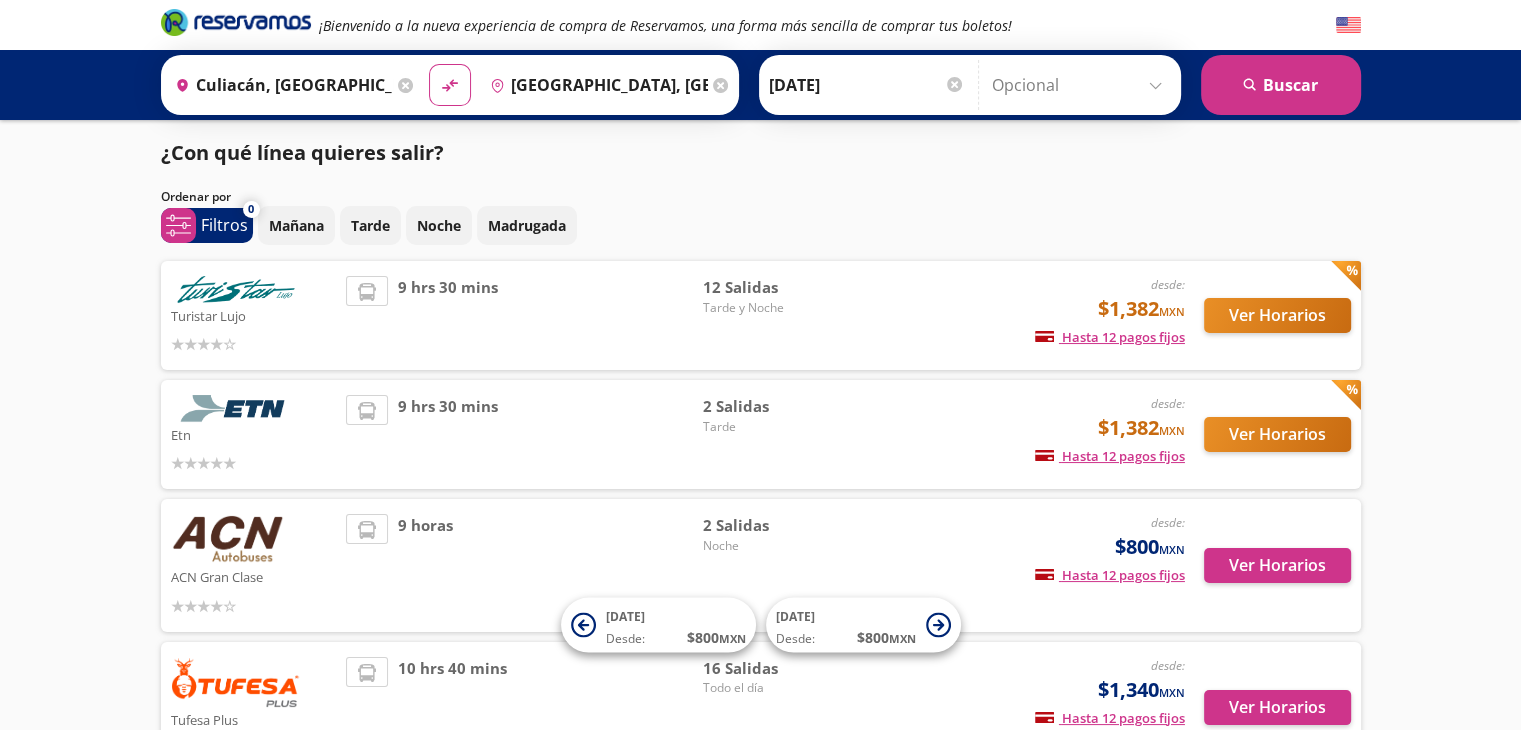 click on "9 hrs 30 mins" at bounding box center [524, 315] 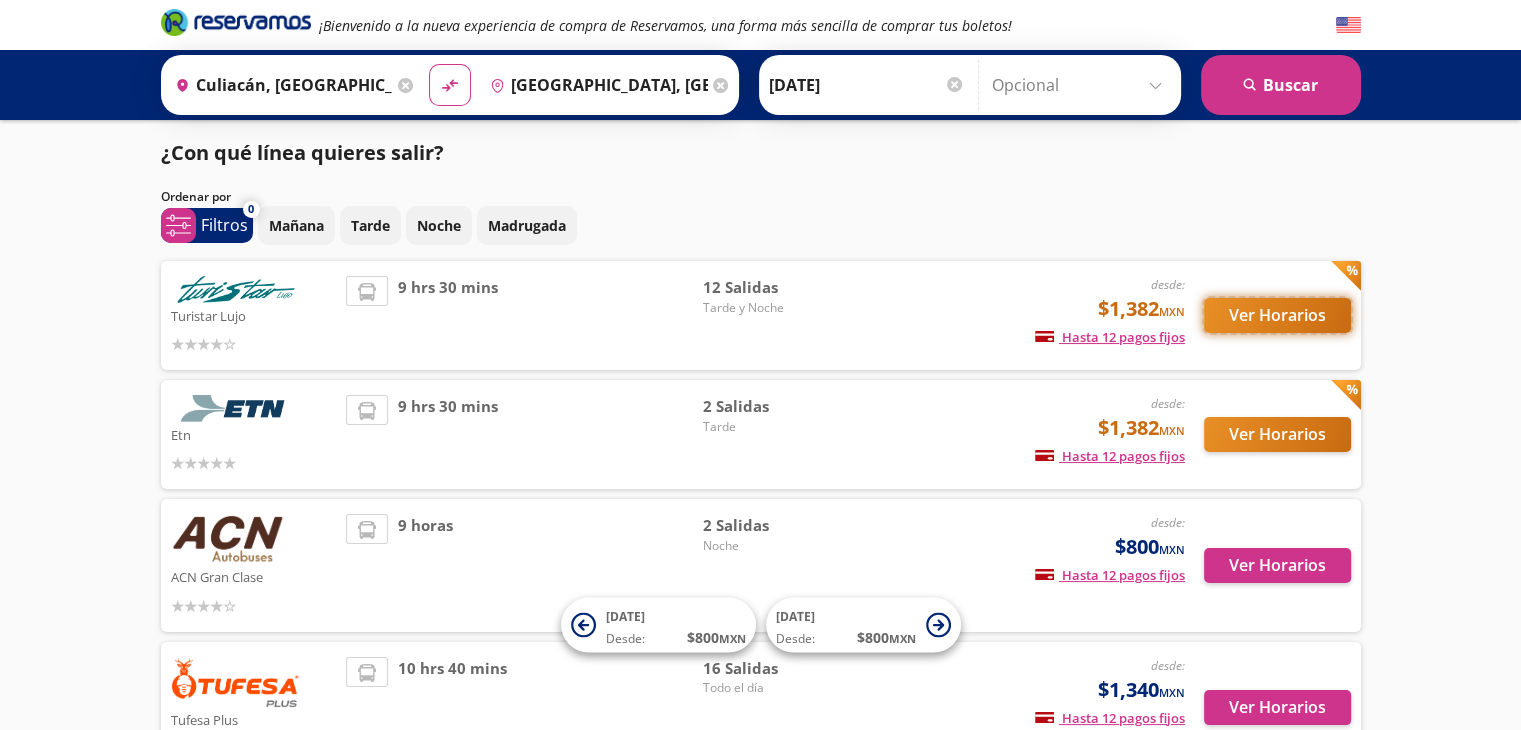 click on "Ver Horarios" at bounding box center [1277, 315] 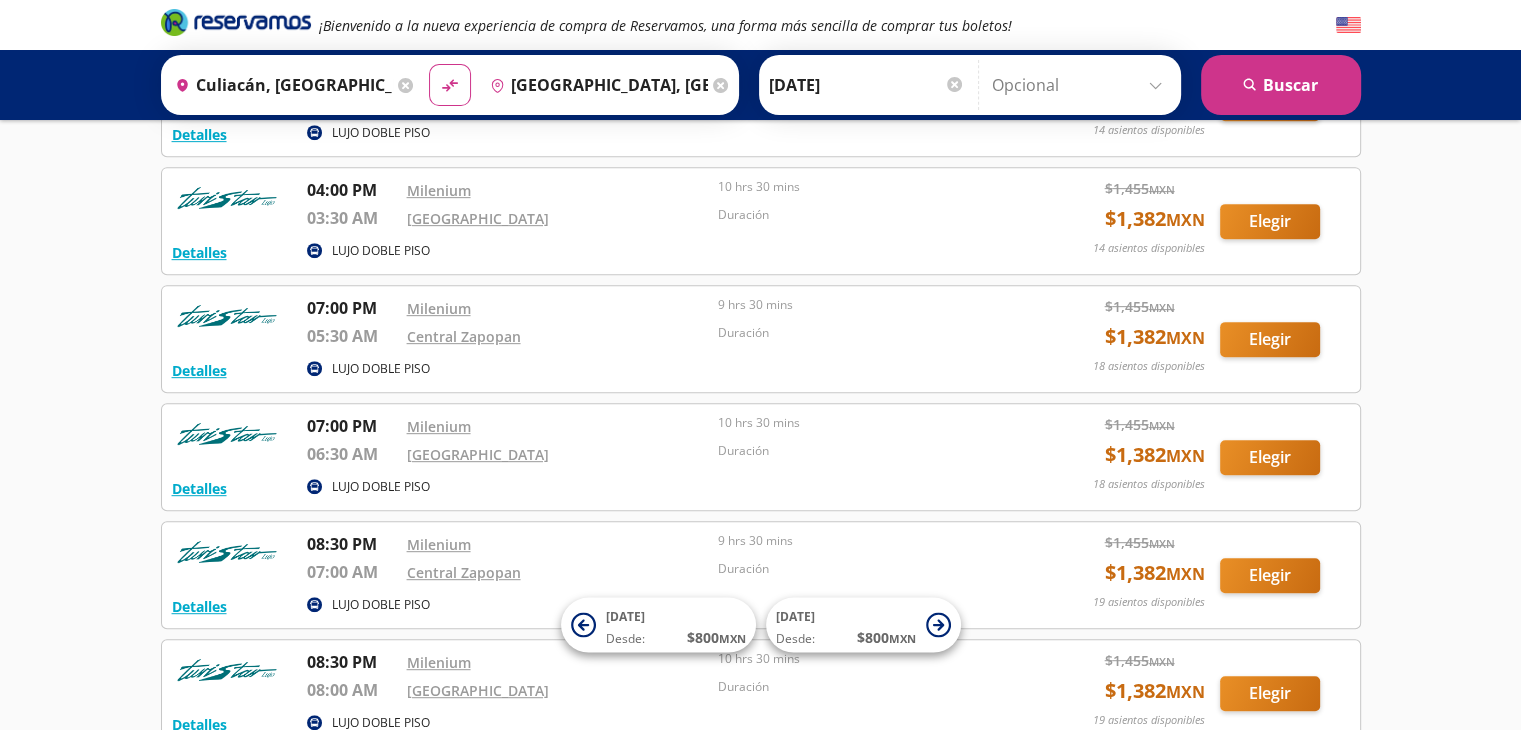 scroll, scrollTop: 988, scrollLeft: 0, axis: vertical 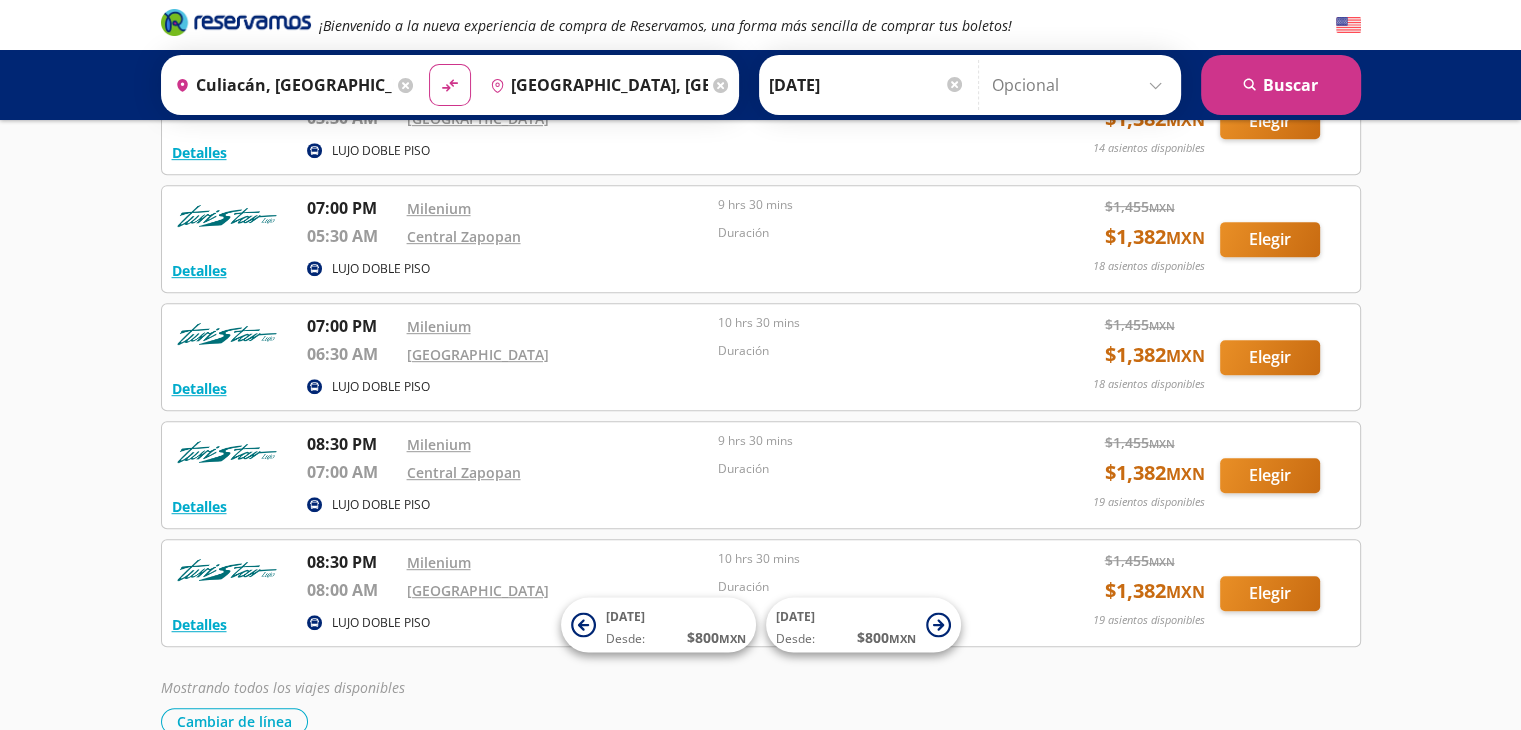 click at bounding box center (227, 452) 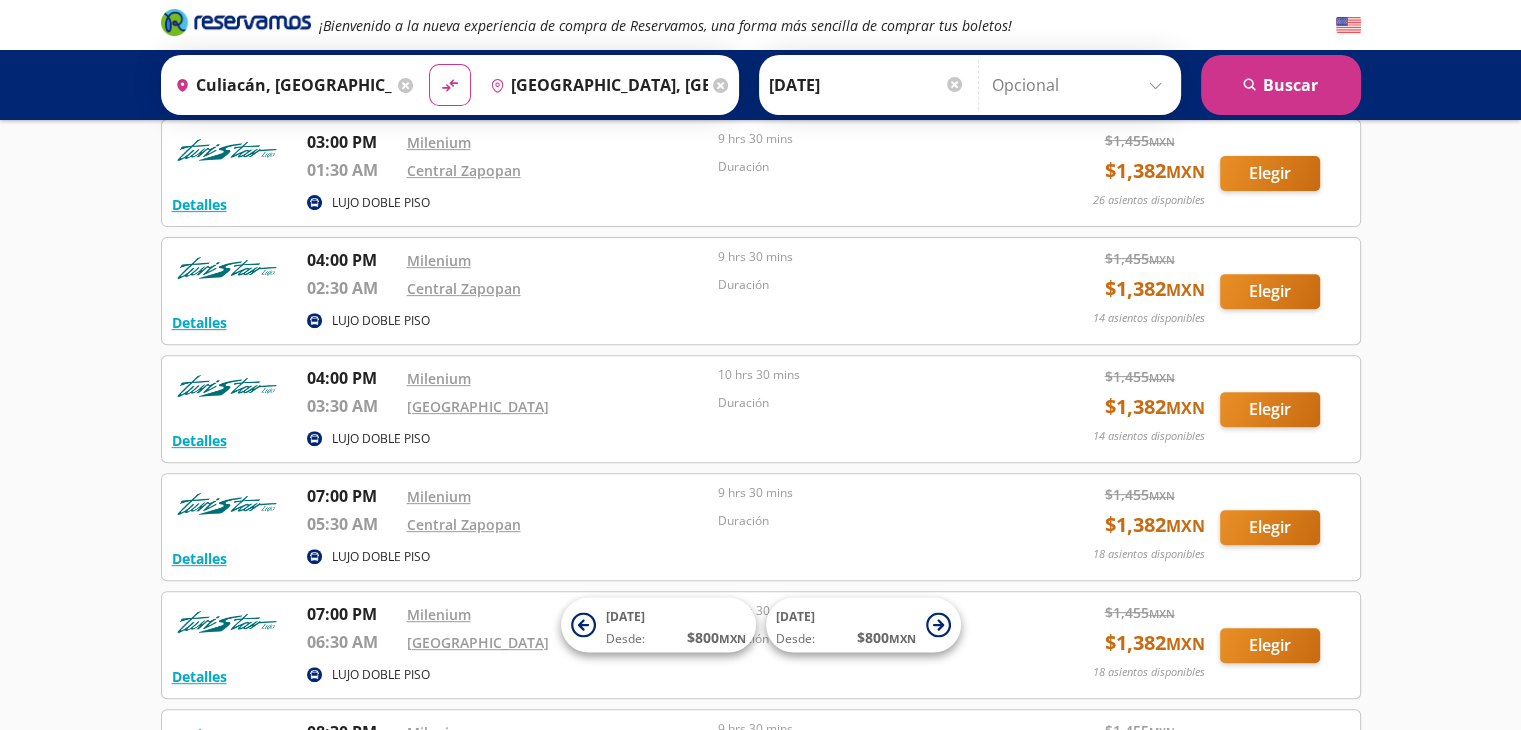 scroll, scrollTop: 1088, scrollLeft: 0, axis: vertical 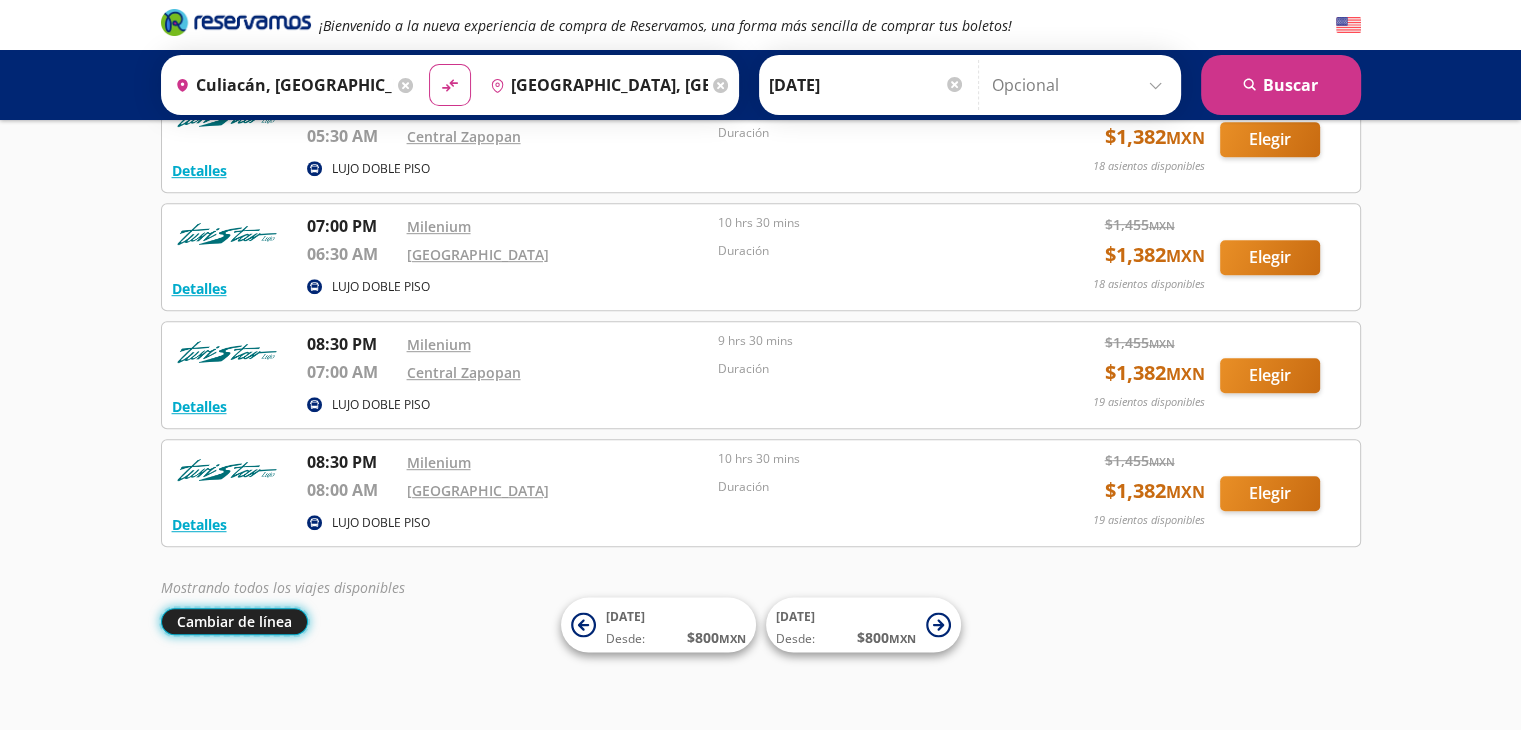 click on "Cambiar de línea" at bounding box center (234, 621) 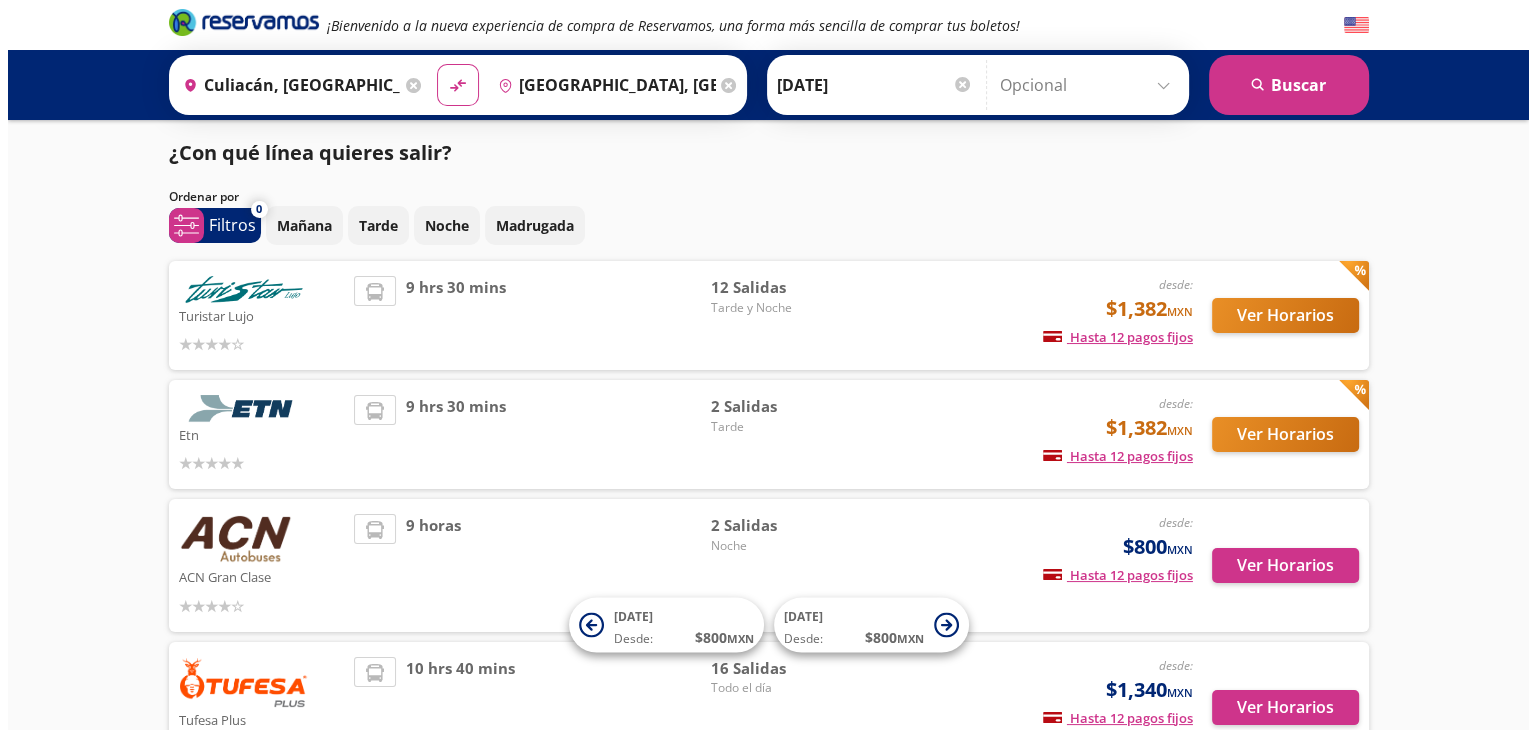 scroll, scrollTop: 0, scrollLeft: 0, axis: both 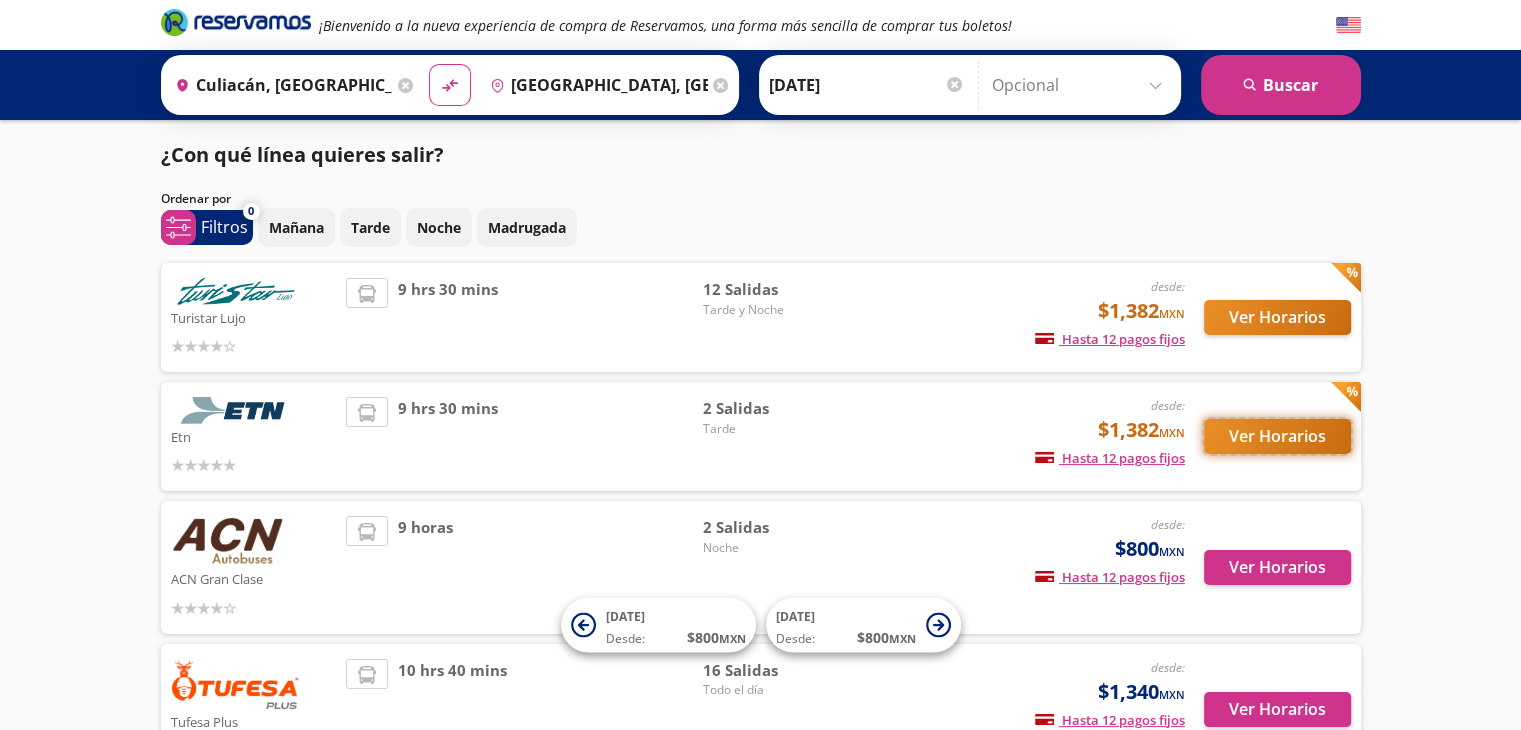 click on "Ver Horarios" at bounding box center [1277, 436] 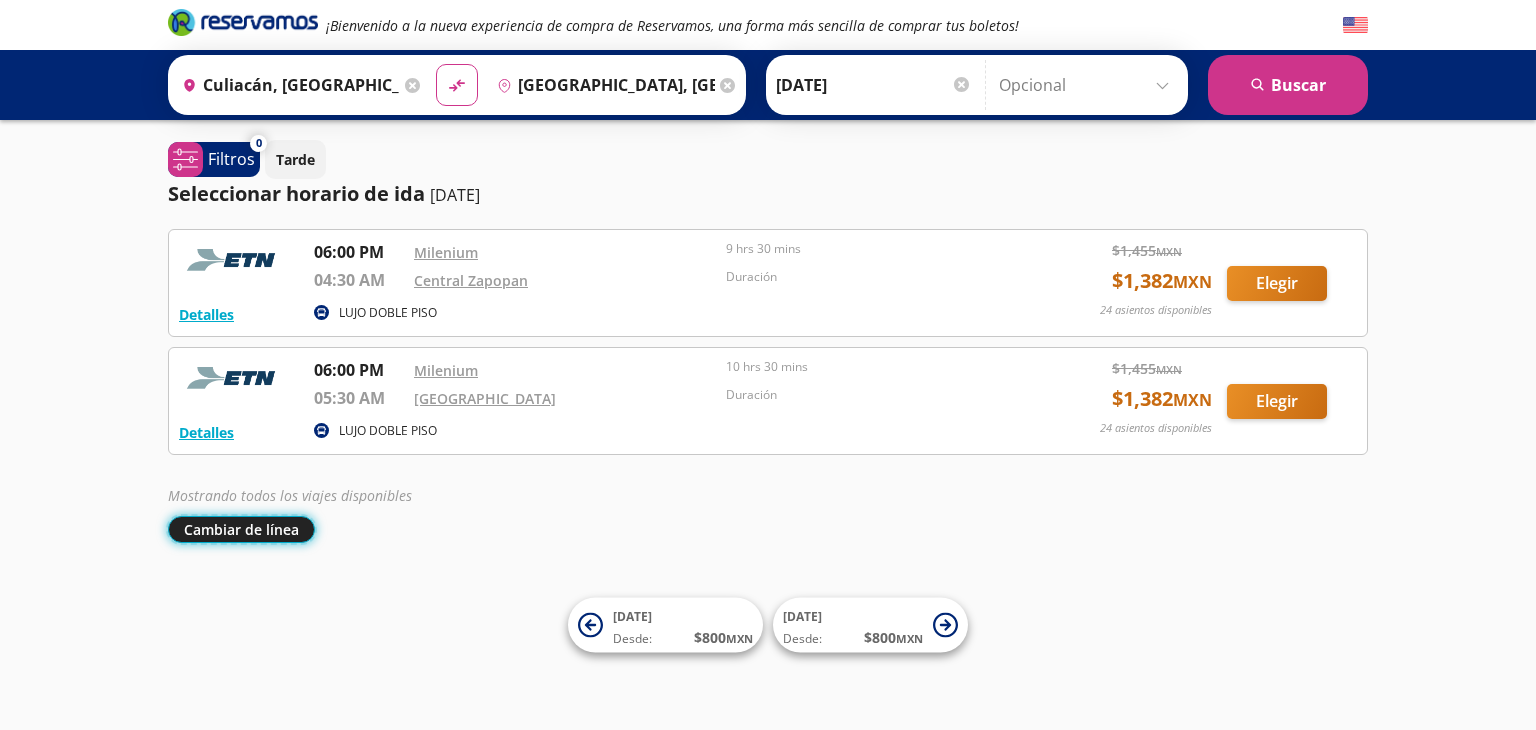 click on "Cambiar de línea" at bounding box center (241, 529) 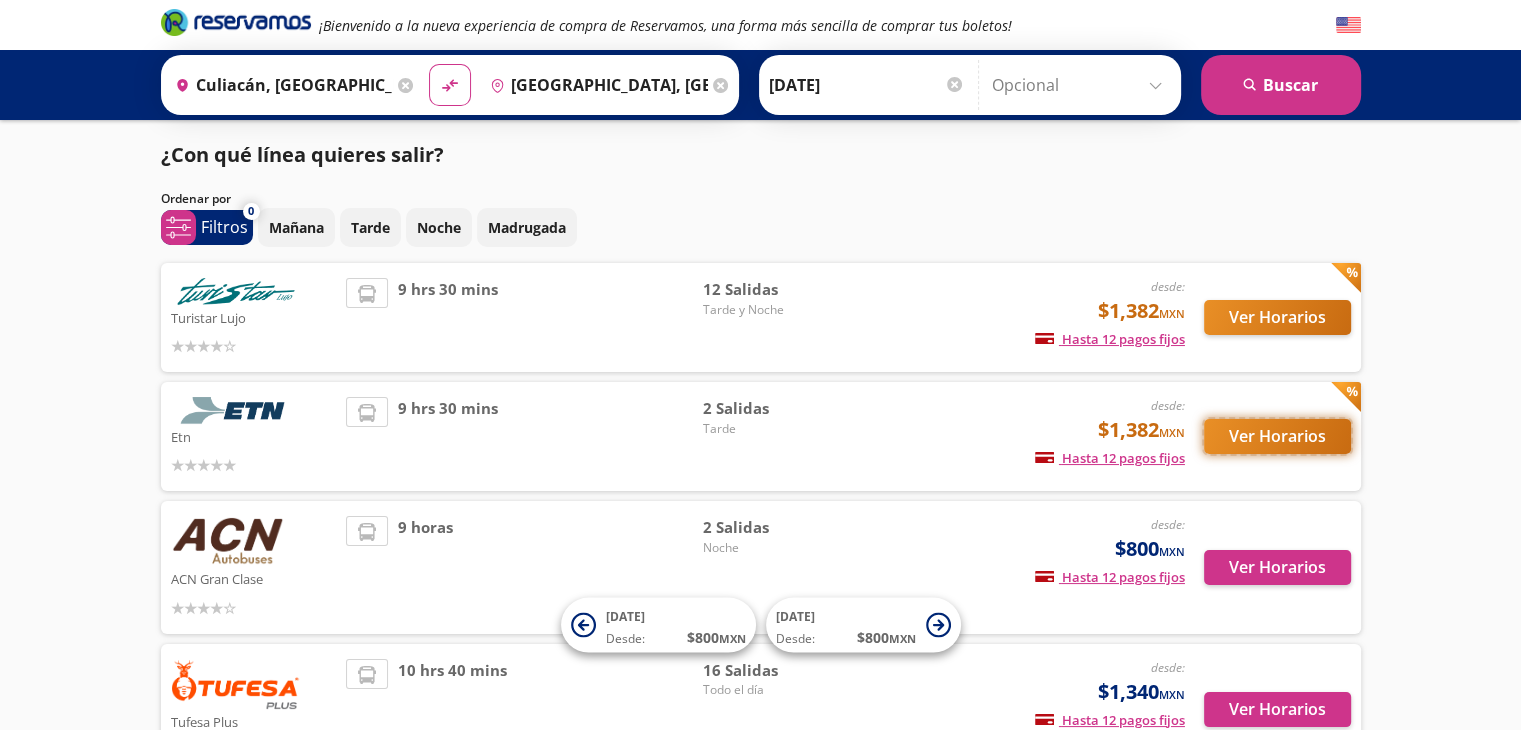 click on "Ver Horarios" at bounding box center (1277, 436) 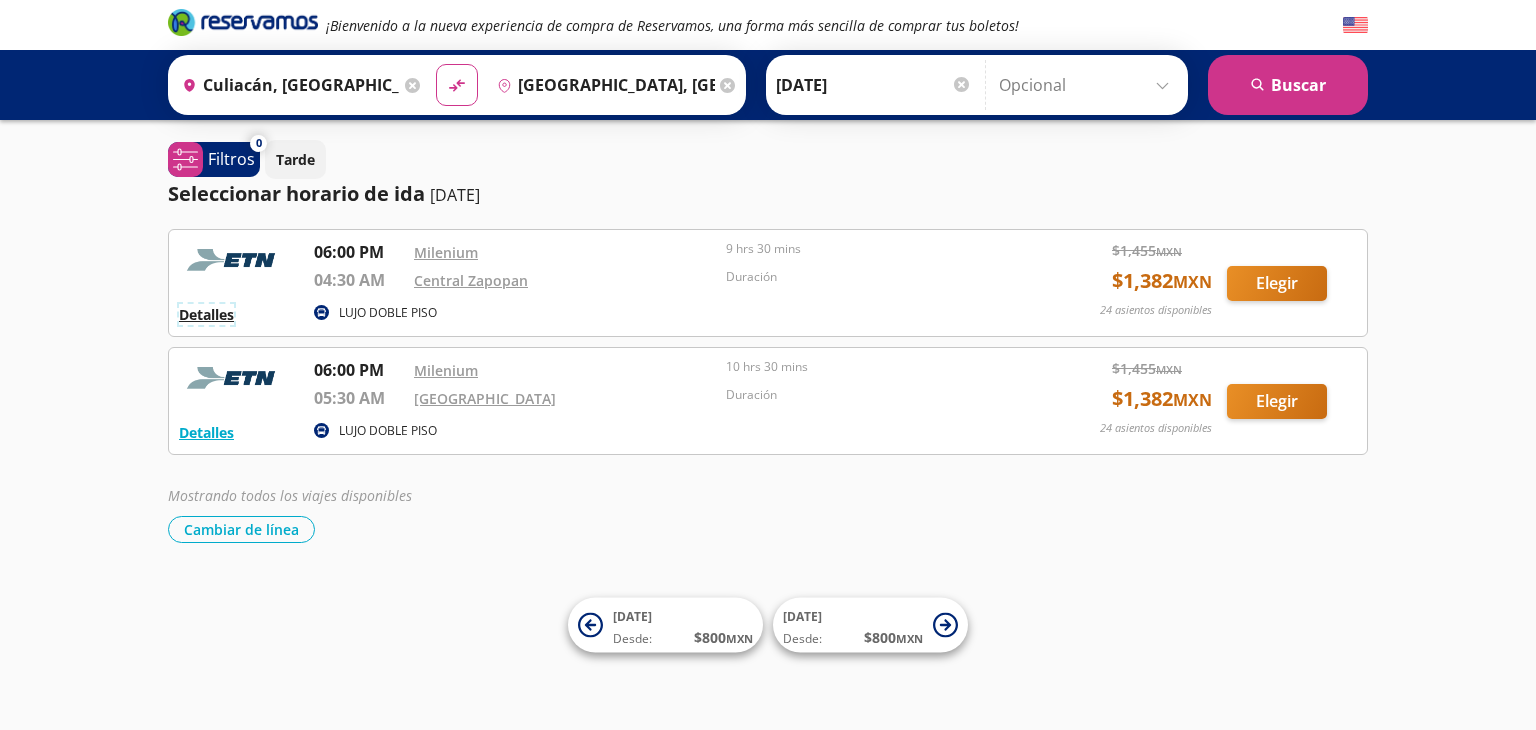click on "Detalles" at bounding box center (206, 314) 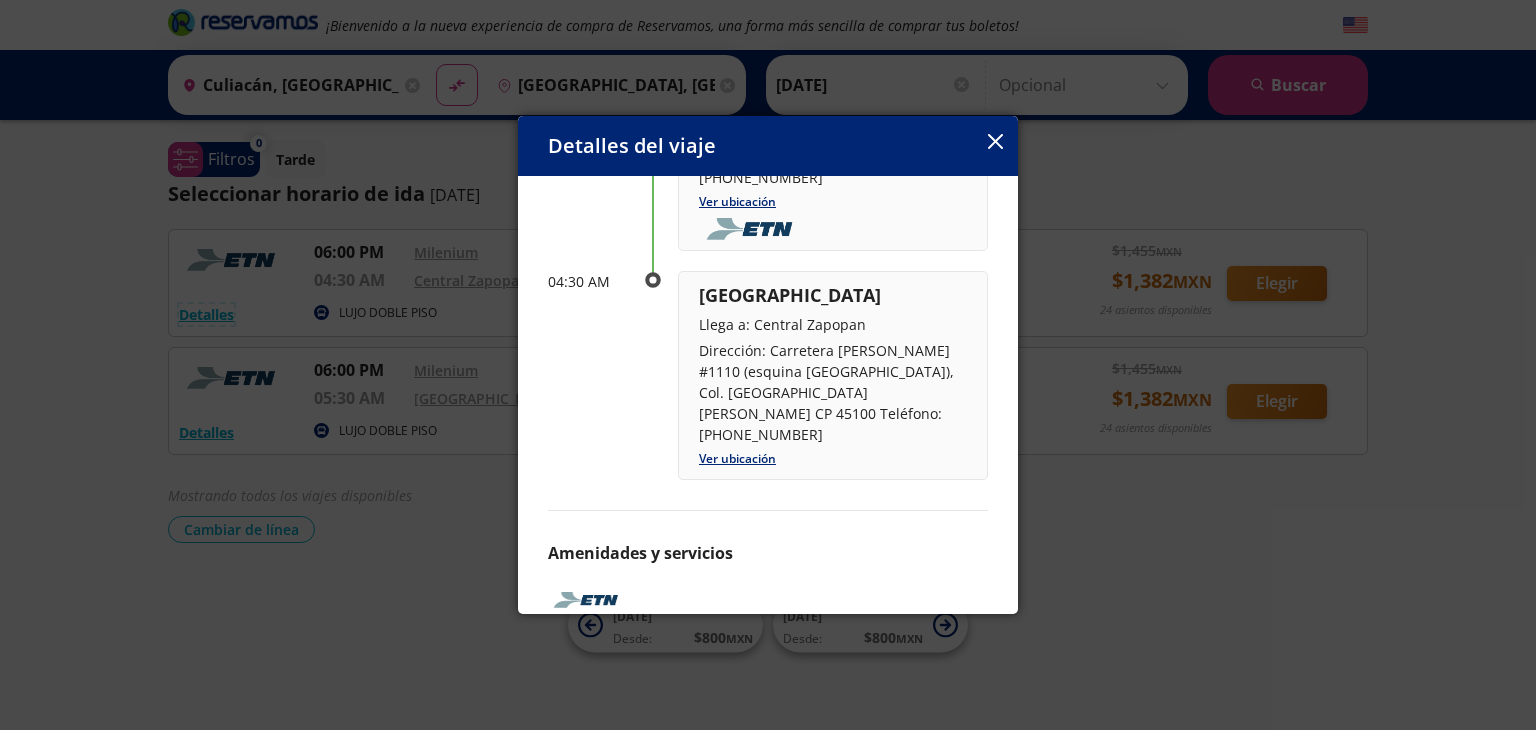 scroll, scrollTop: 286, scrollLeft: 0, axis: vertical 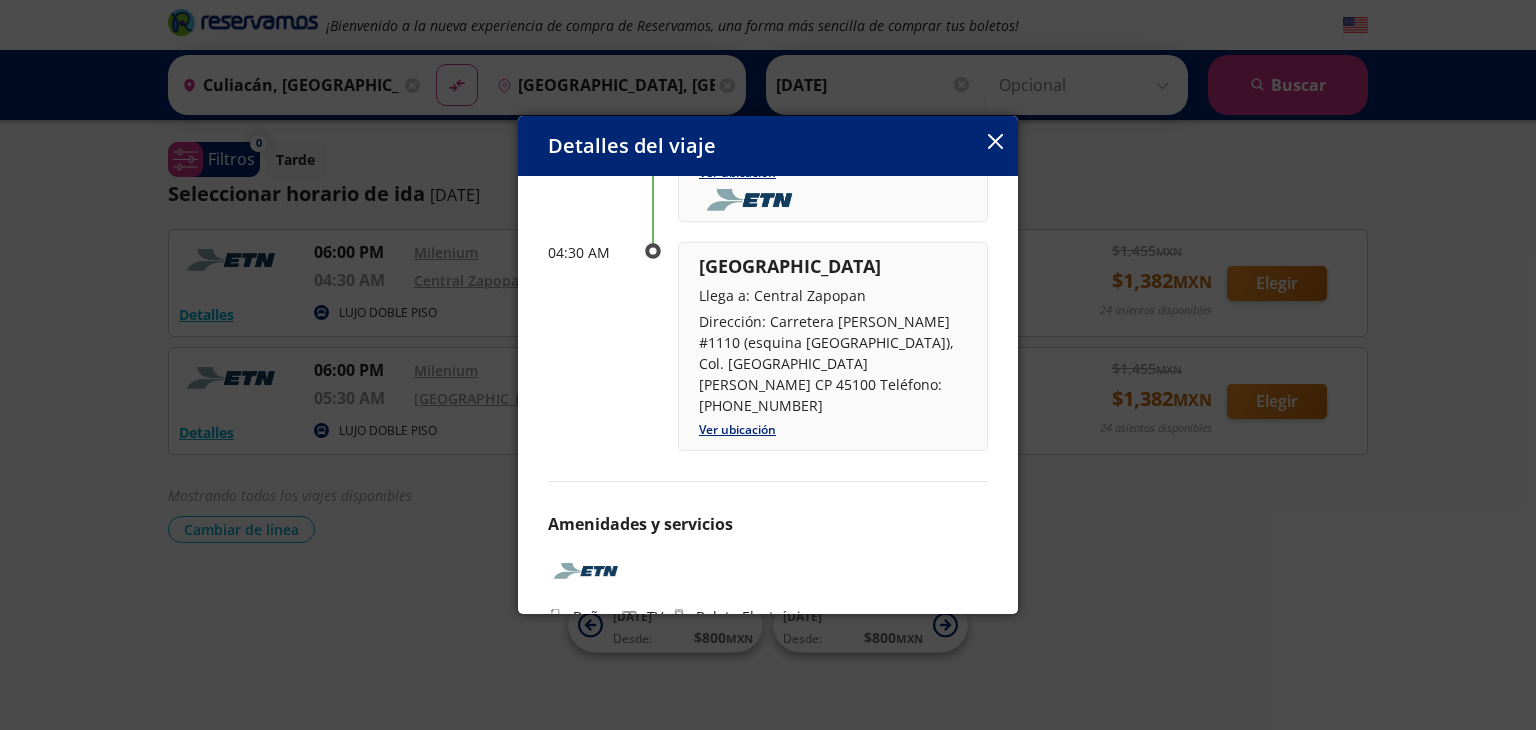 click 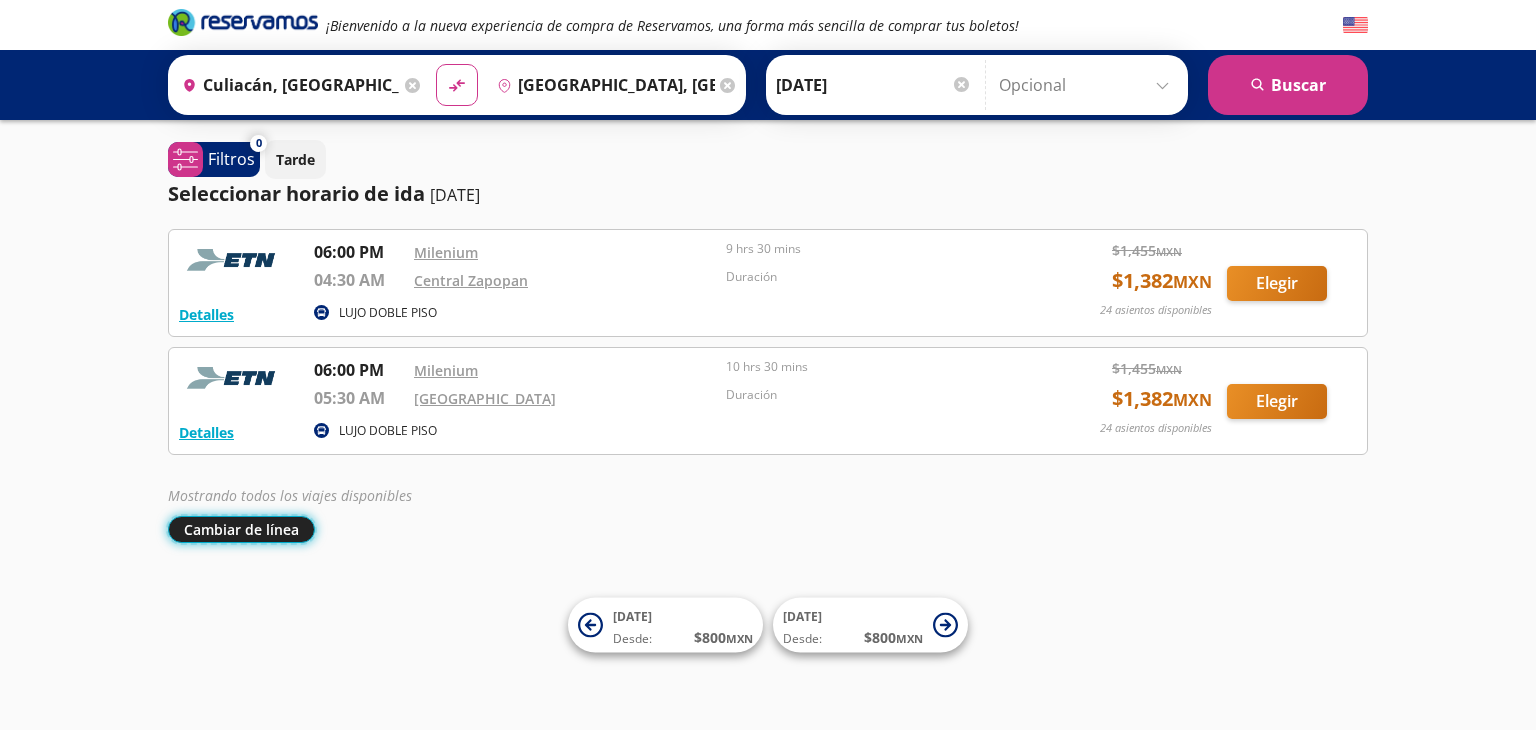 click on "Cambiar de línea" at bounding box center [241, 529] 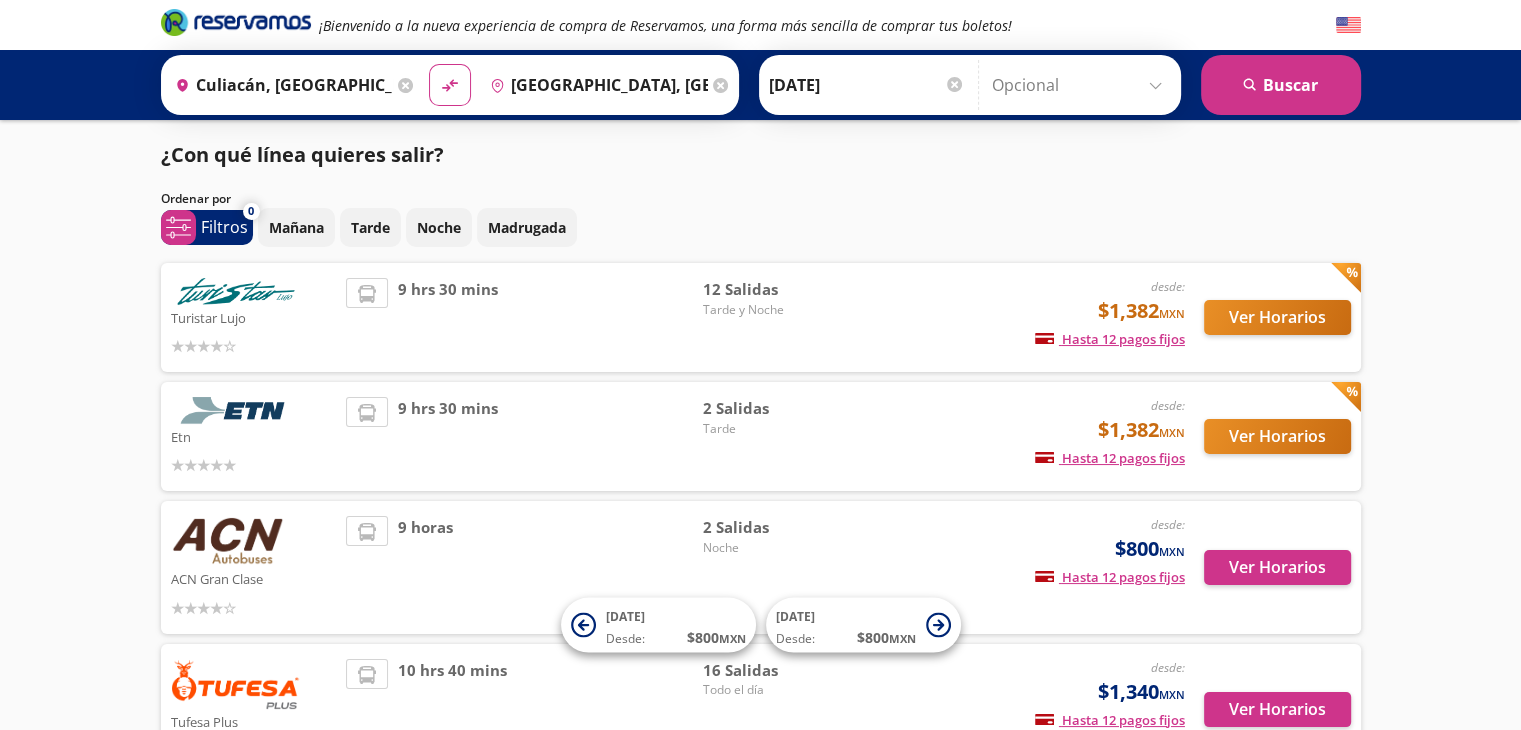 click on "9 hrs 30 mins" at bounding box center (524, 317) 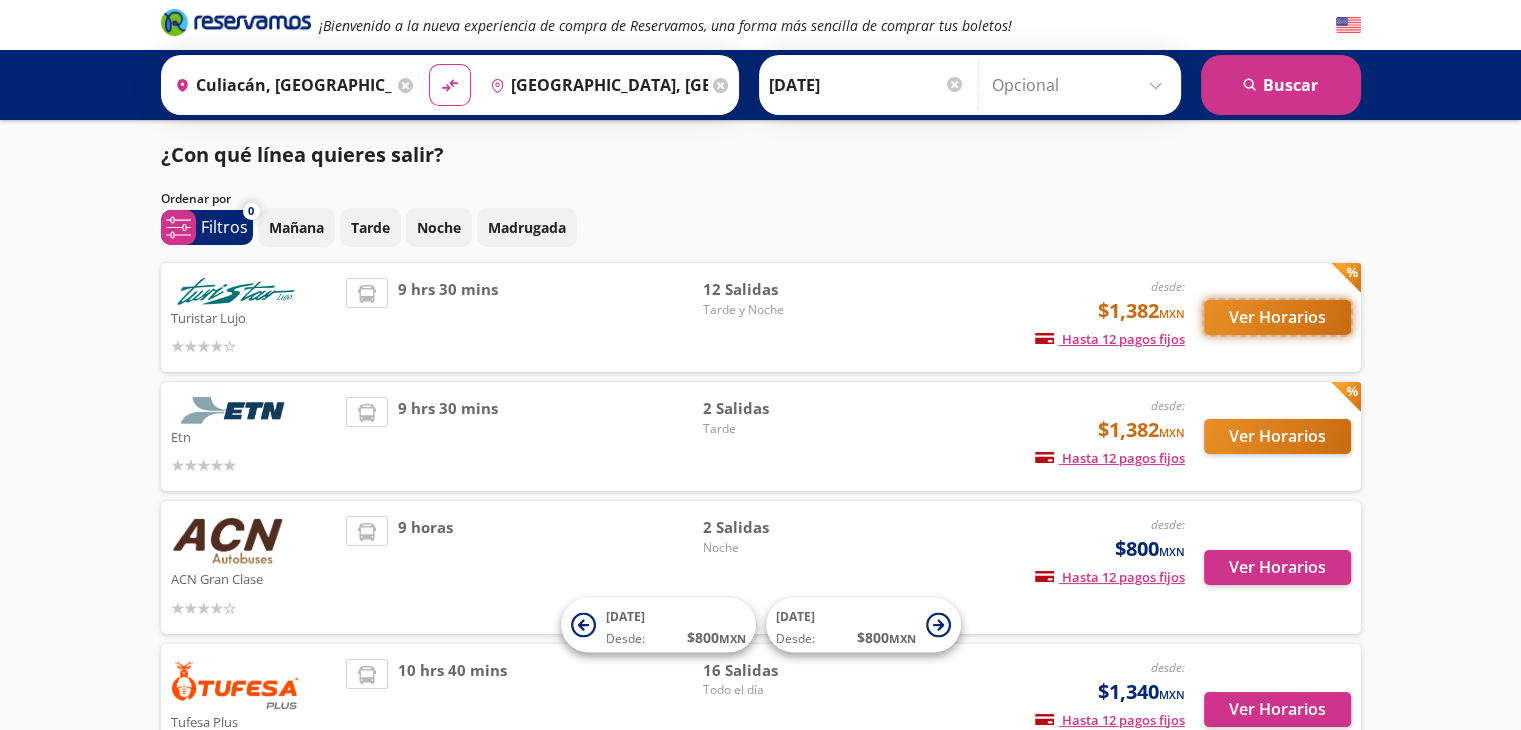 click on "Ver Horarios" at bounding box center (1277, 317) 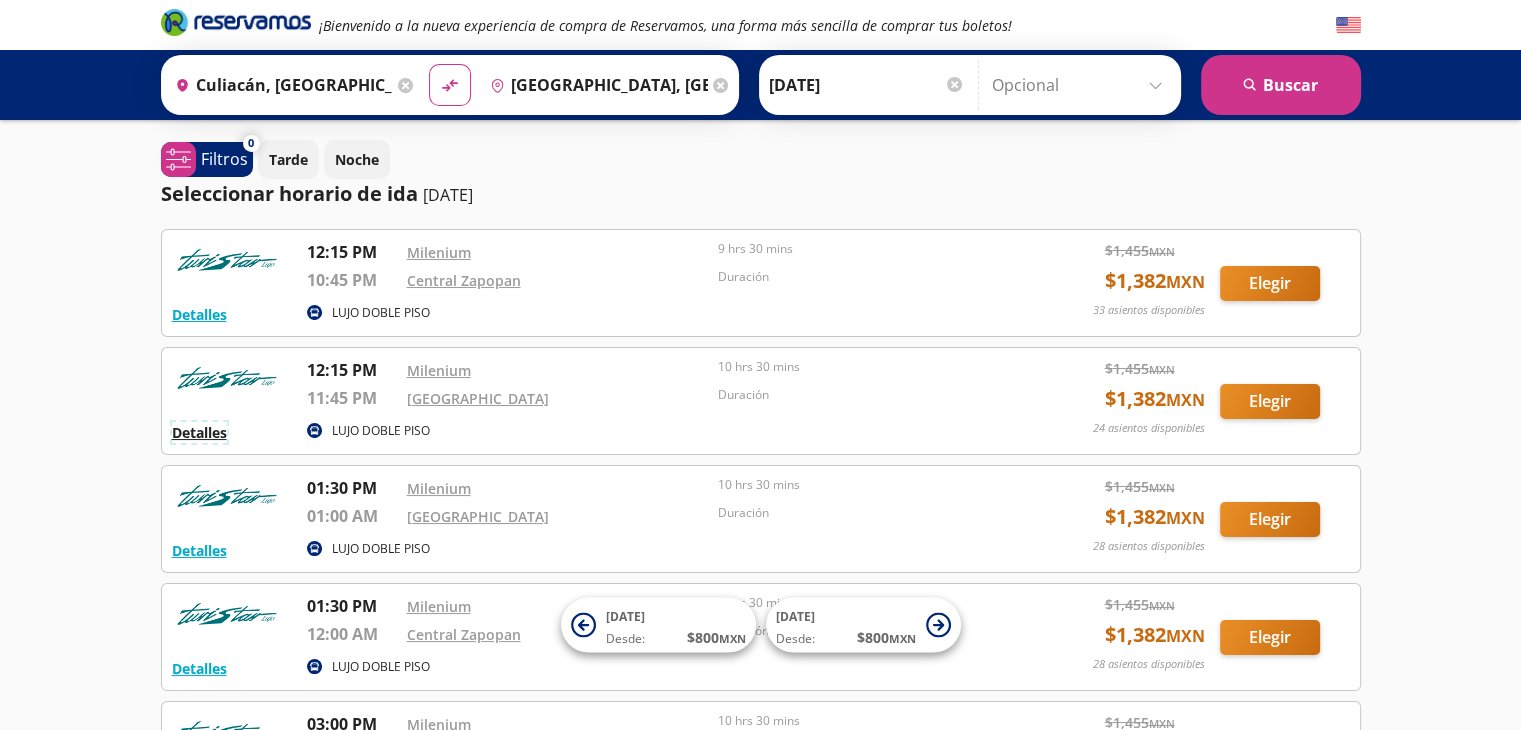 click on "Detalles" at bounding box center (199, 432) 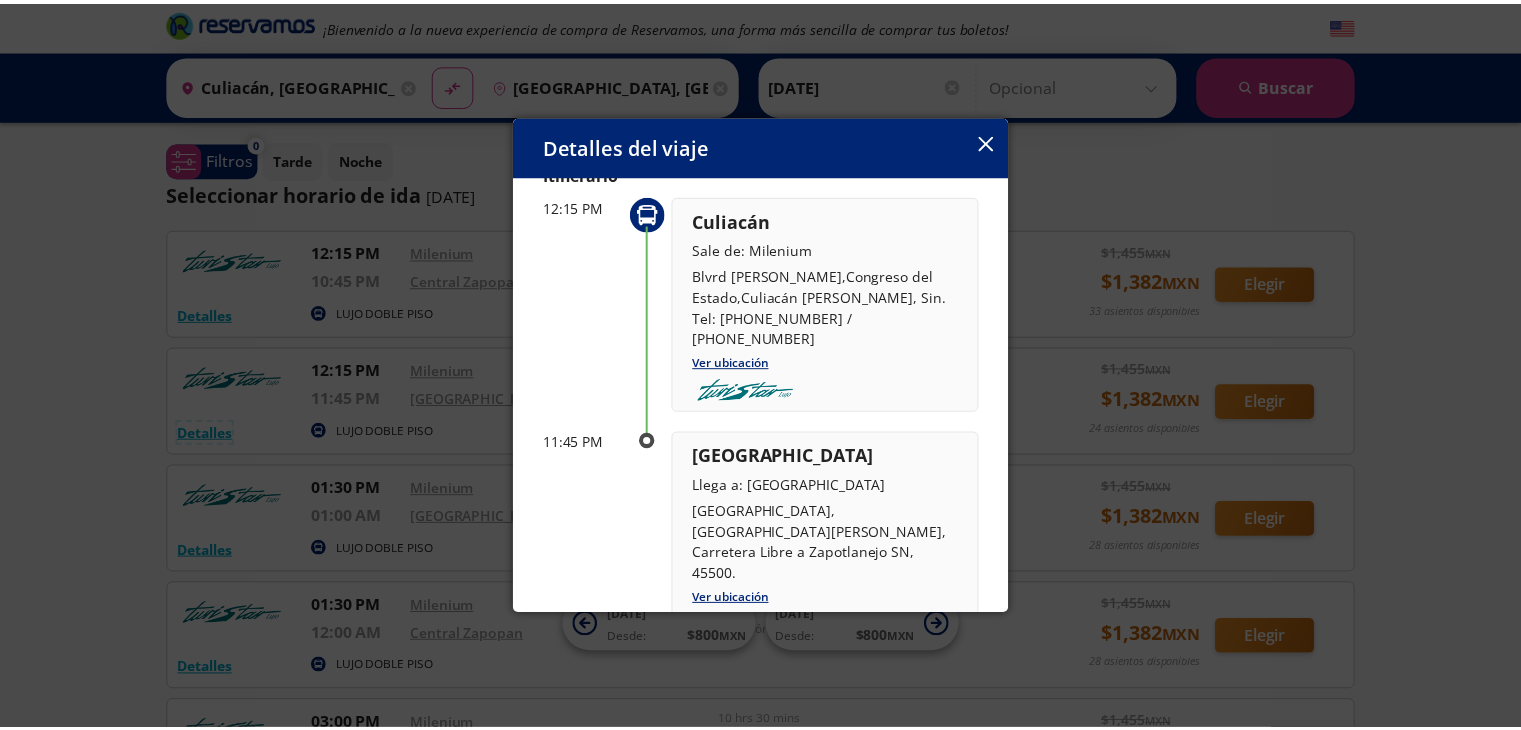 scroll, scrollTop: 264, scrollLeft: 0, axis: vertical 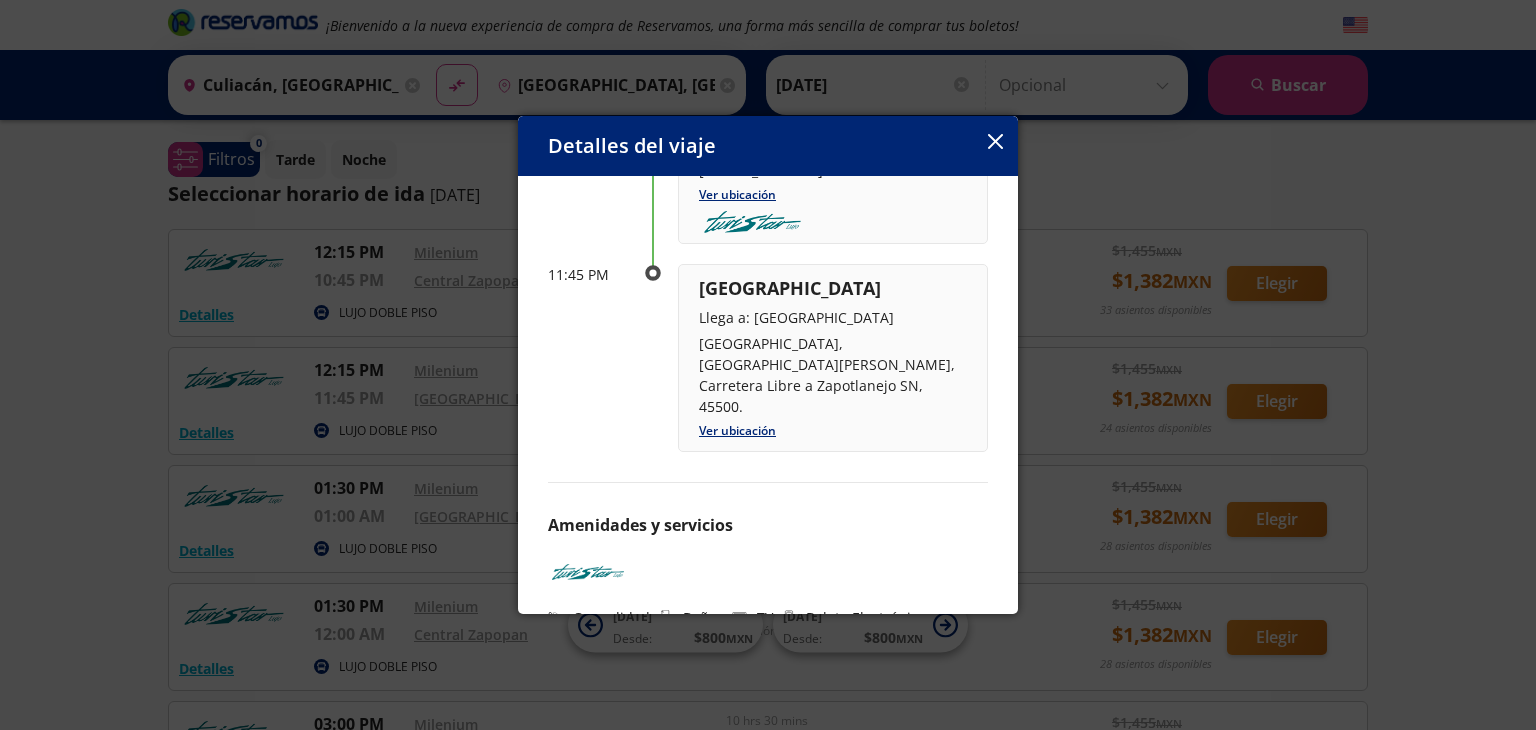 click 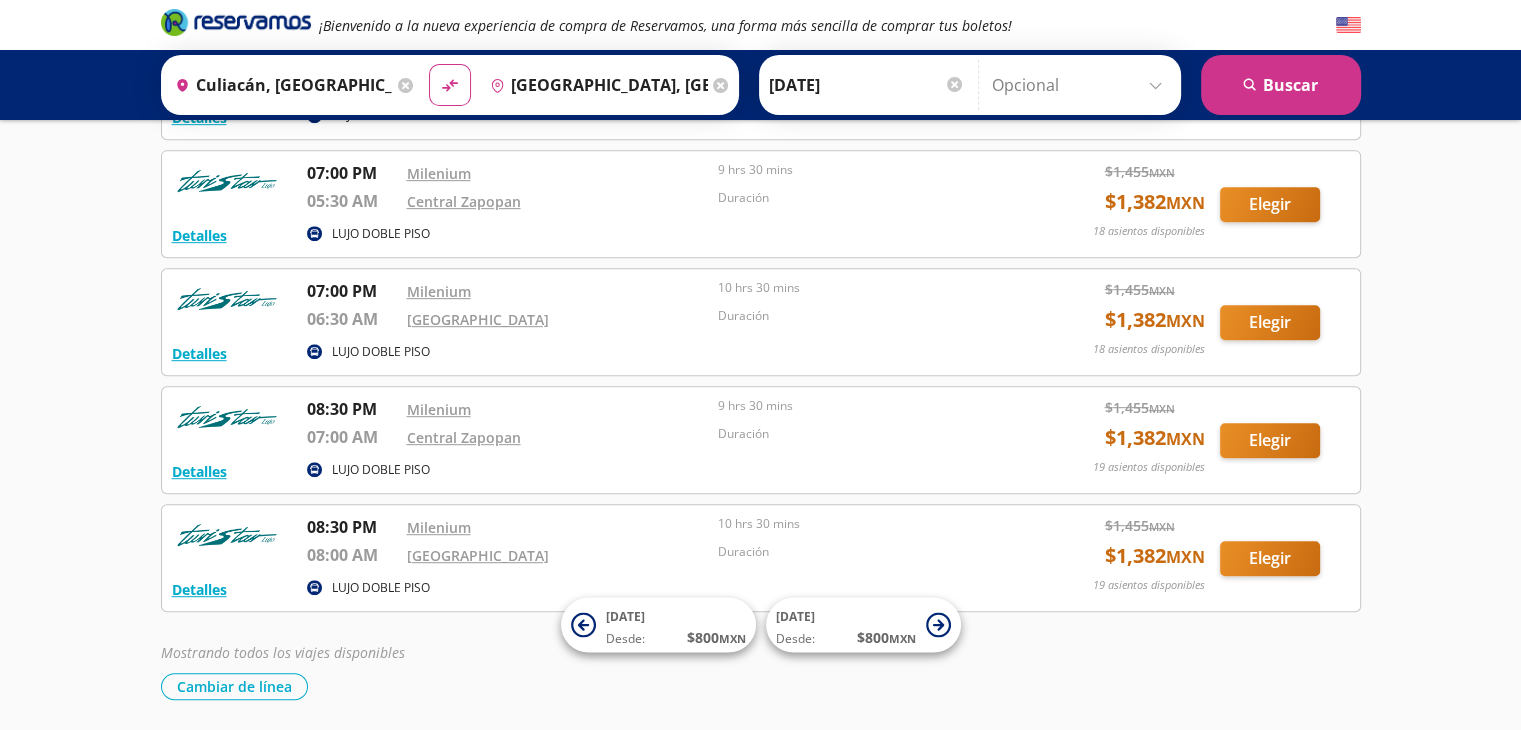 scroll, scrollTop: 1088, scrollLeft: 0, axis: vertical 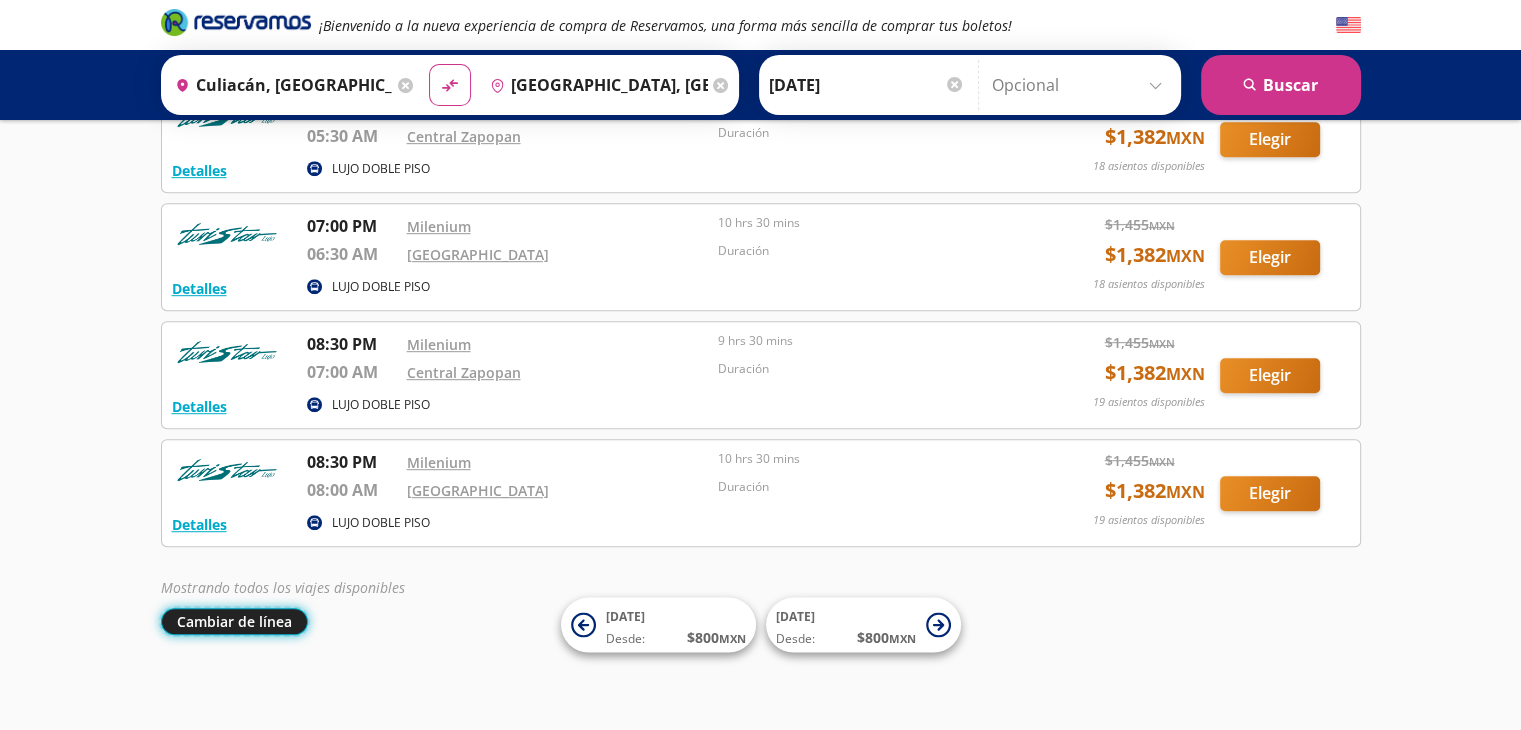 click on "Cambiar de línea" at bounding box center (234, 621) 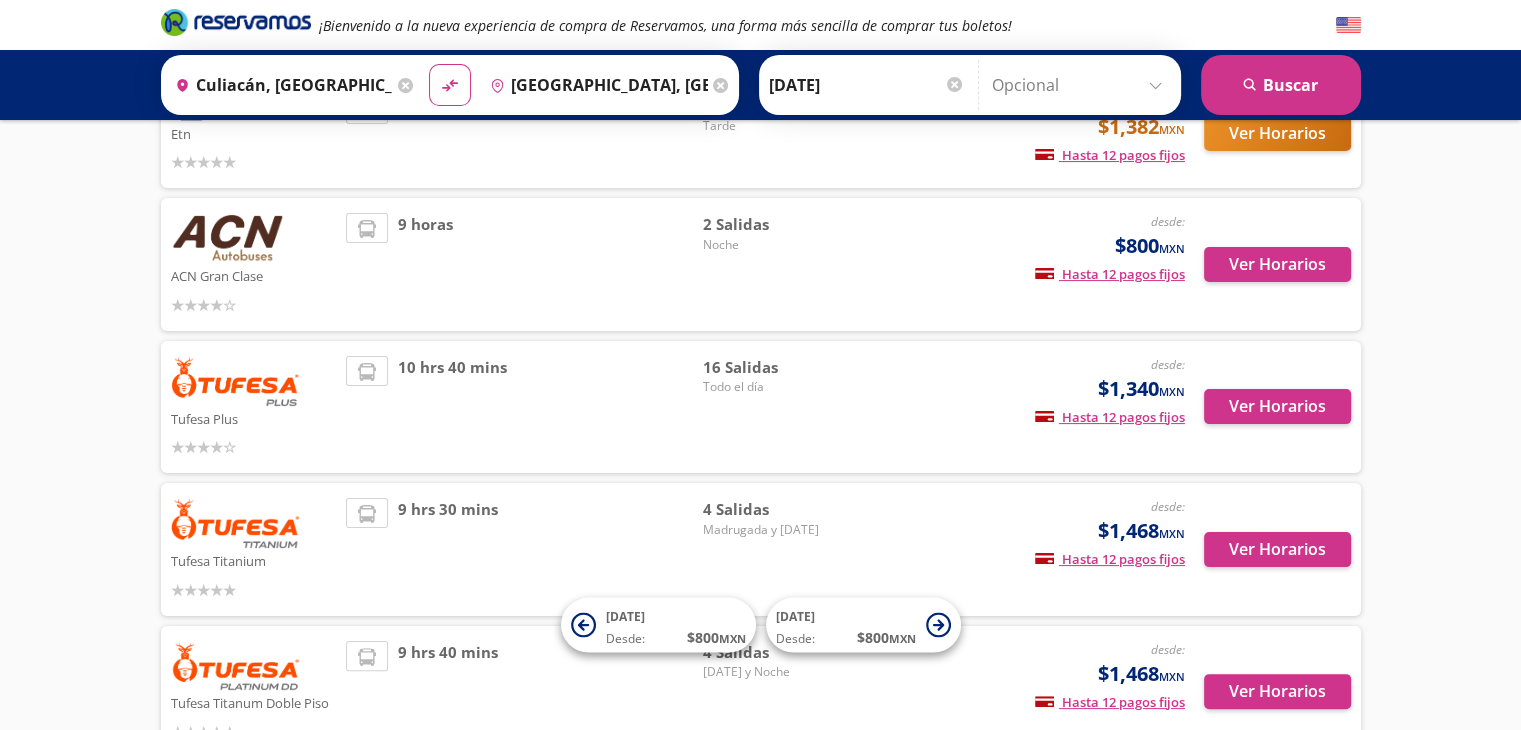 scroll, scrollTop: 302, scrollLeft: 0, axis: vertical 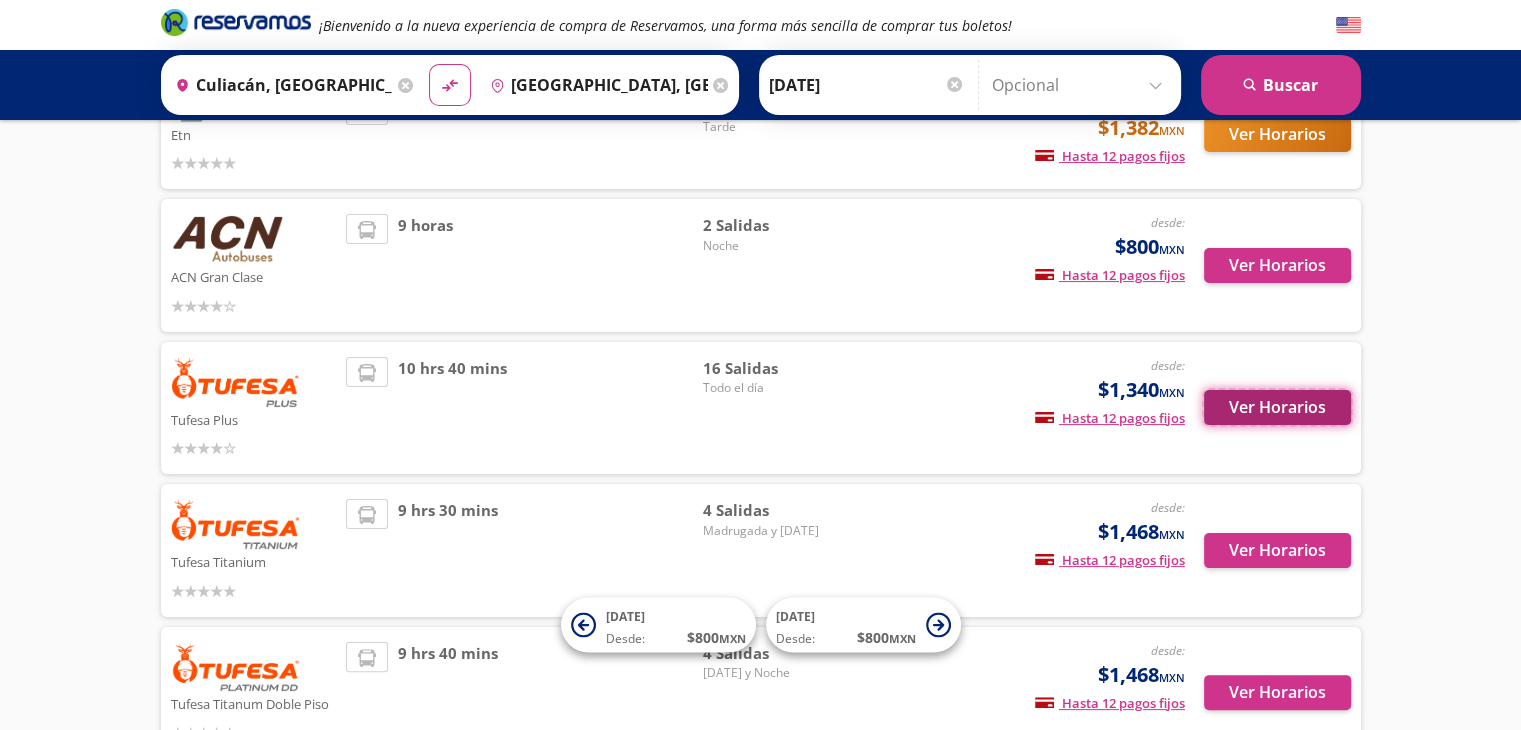 click on "Ver Horarios" at bounding box center [1277, 407] 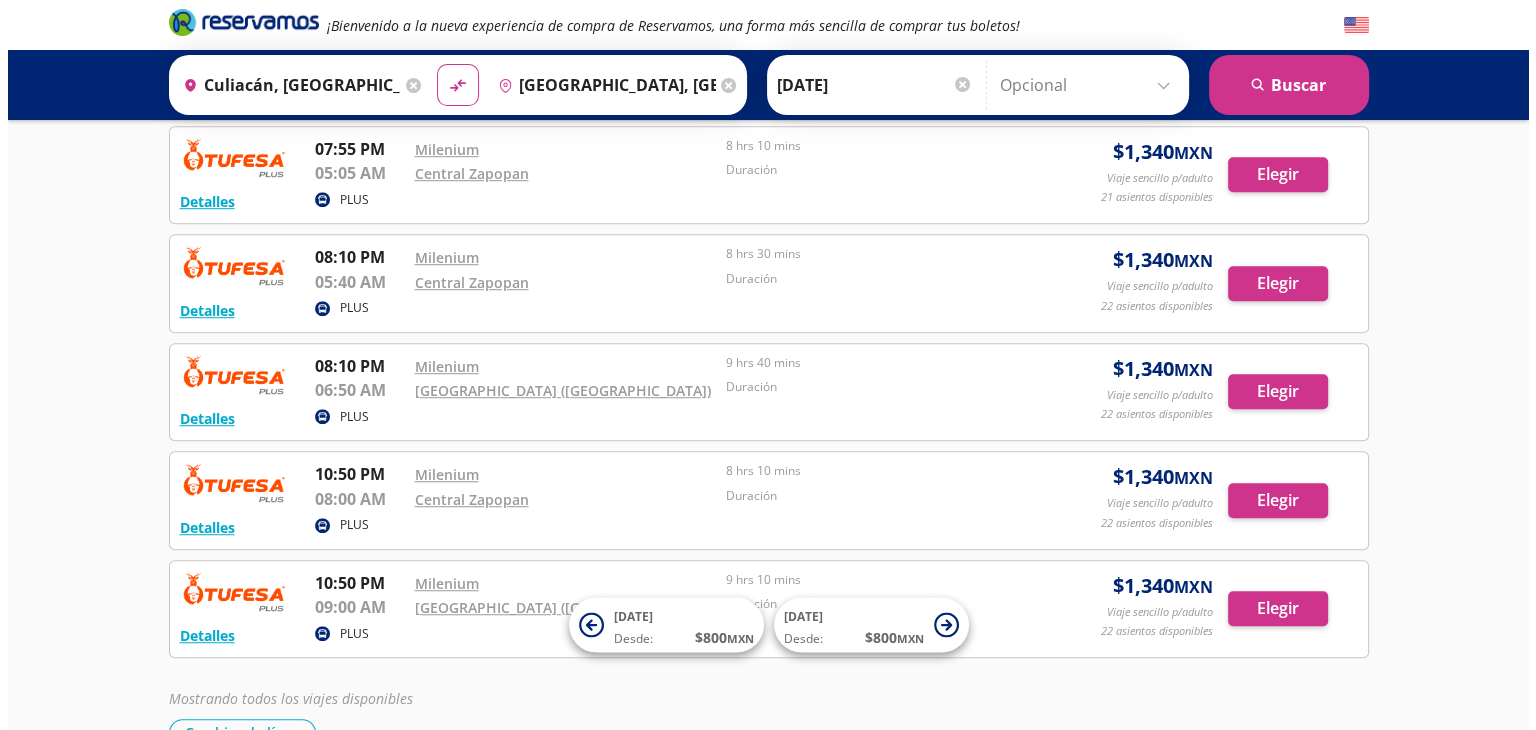 scroll, scrollTop: 1206, scrollLeft: 0, axis: vertical 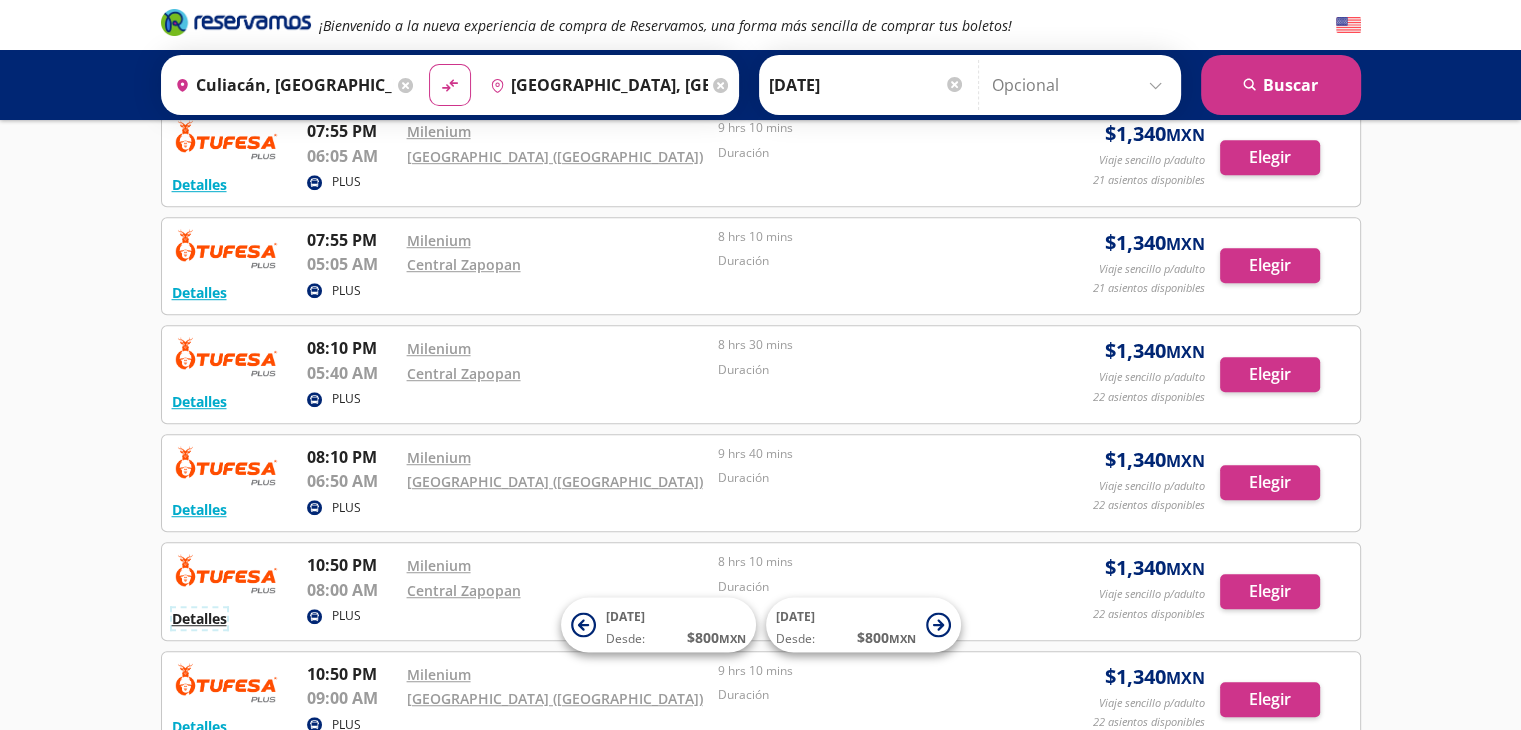click on "Detalles" at bounding box center (199, 618) 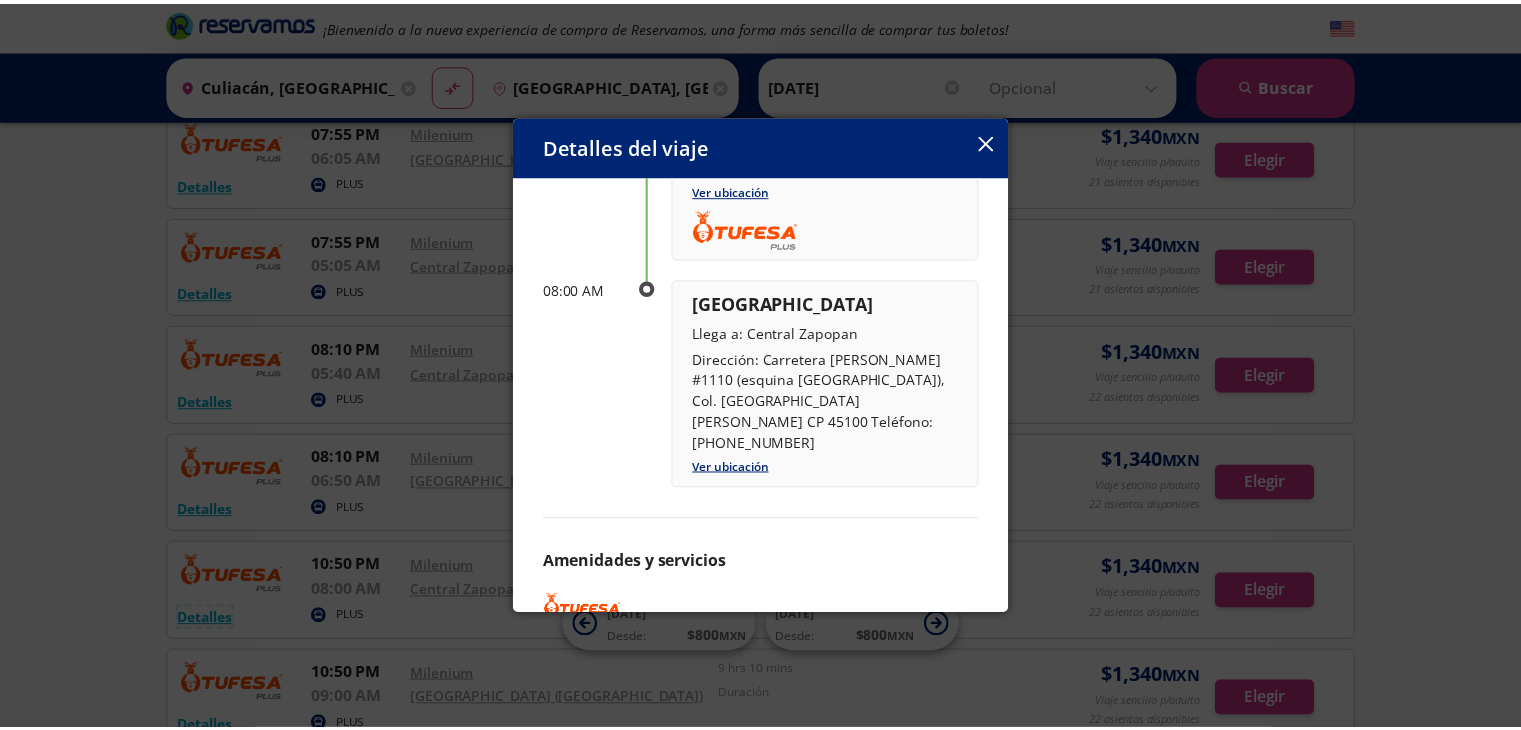 scroll, scrollTop: 284, scrollLeft: 0, axis: vertical 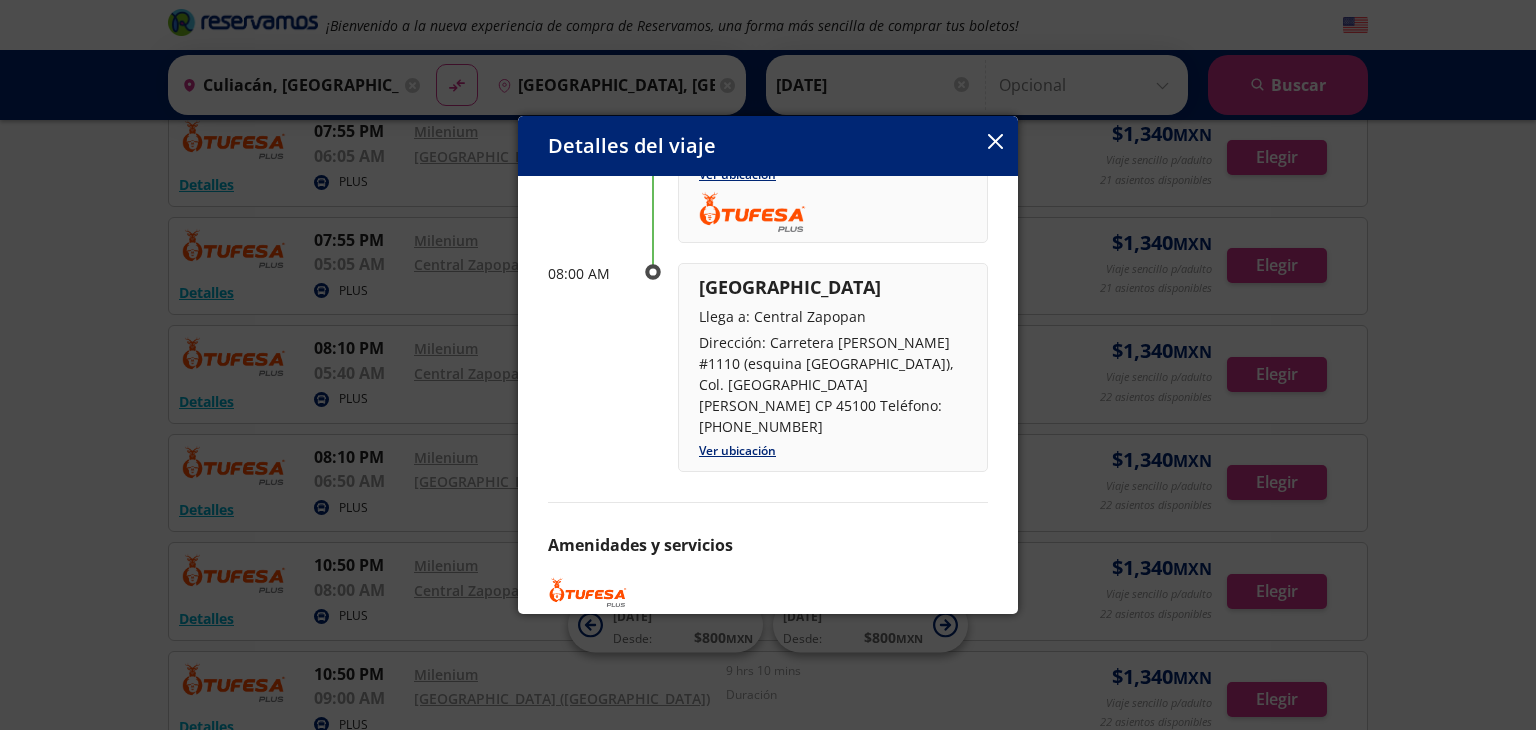 click 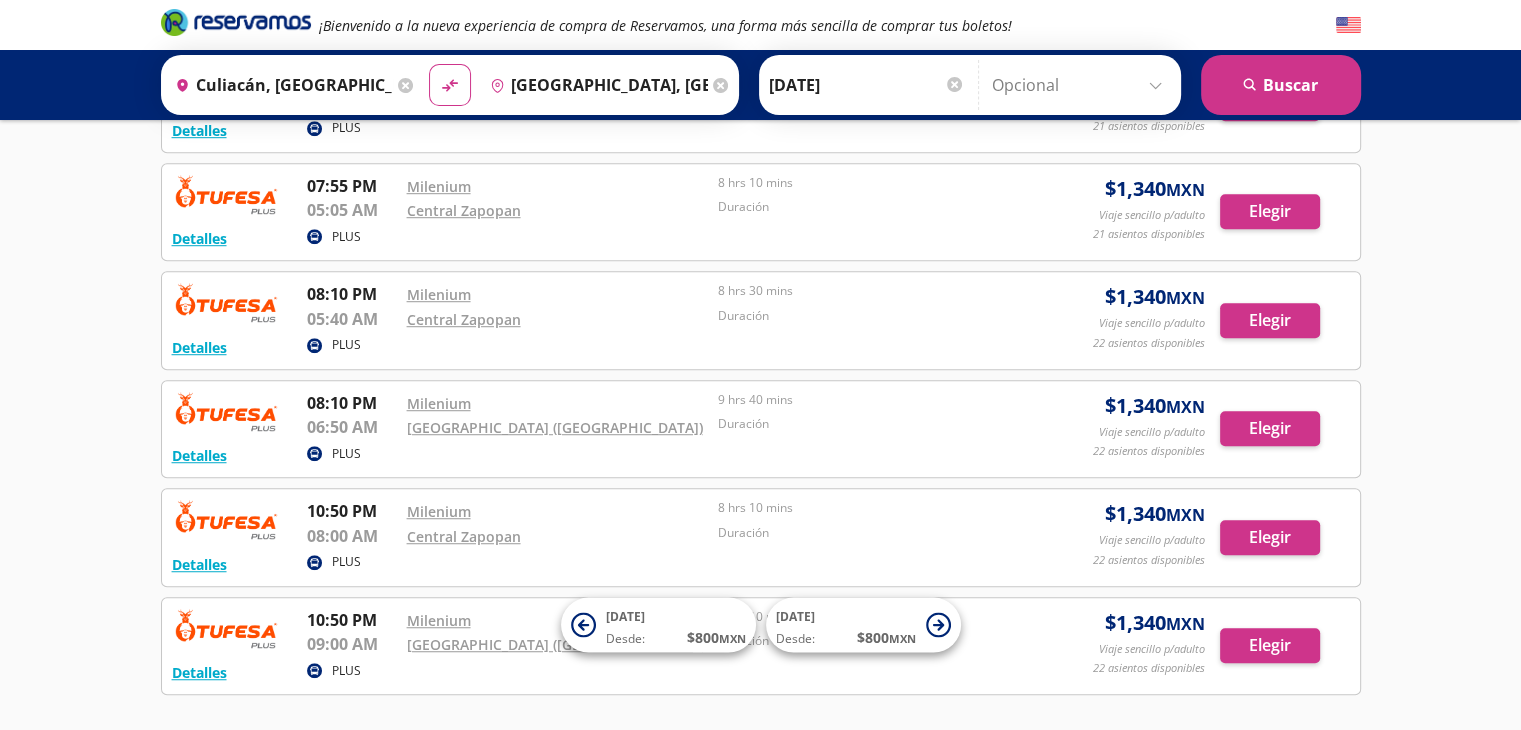 scroll, scrollTop: 1406, scrollLeft: 0, axis: vertical 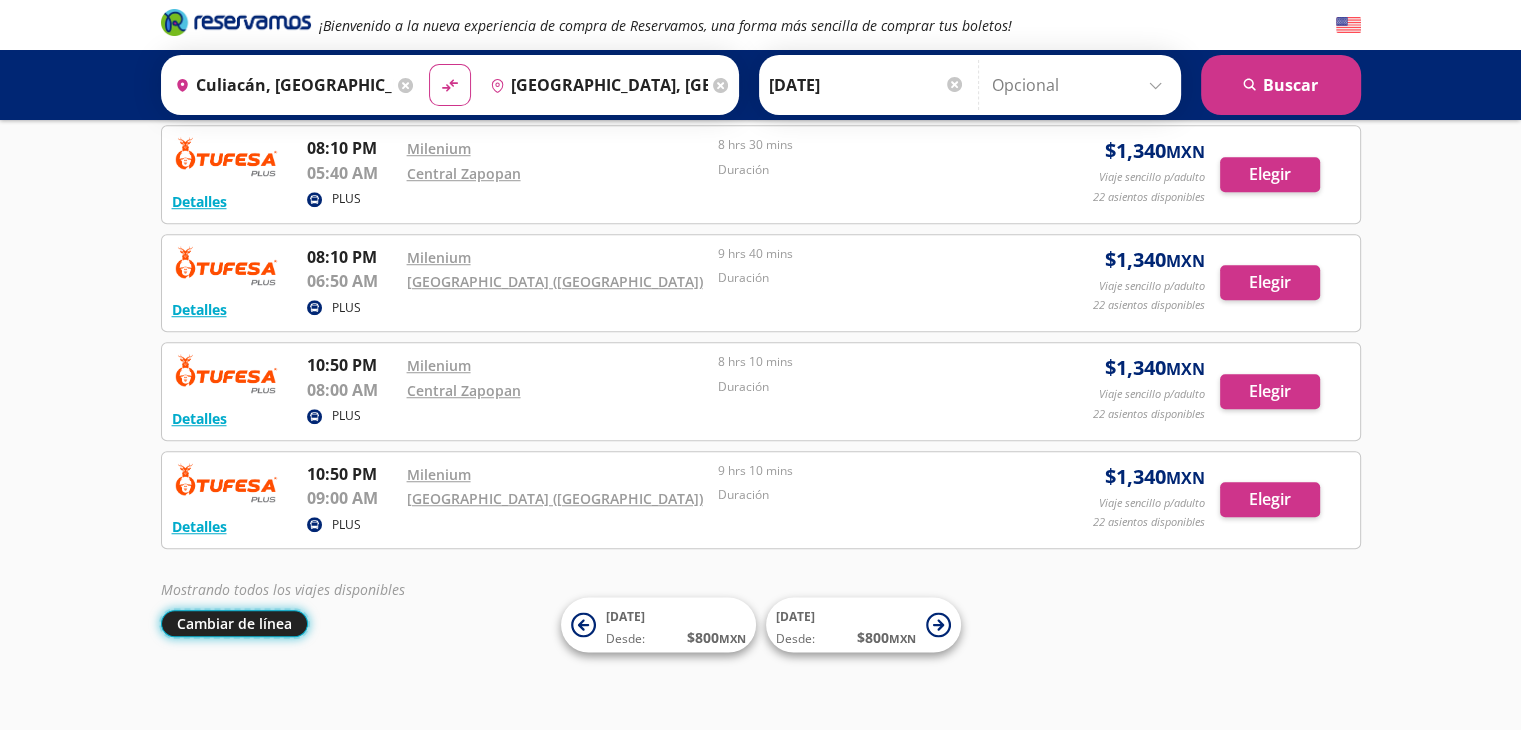 click on "Cambiar de línea" at bounding box center (234, 623) 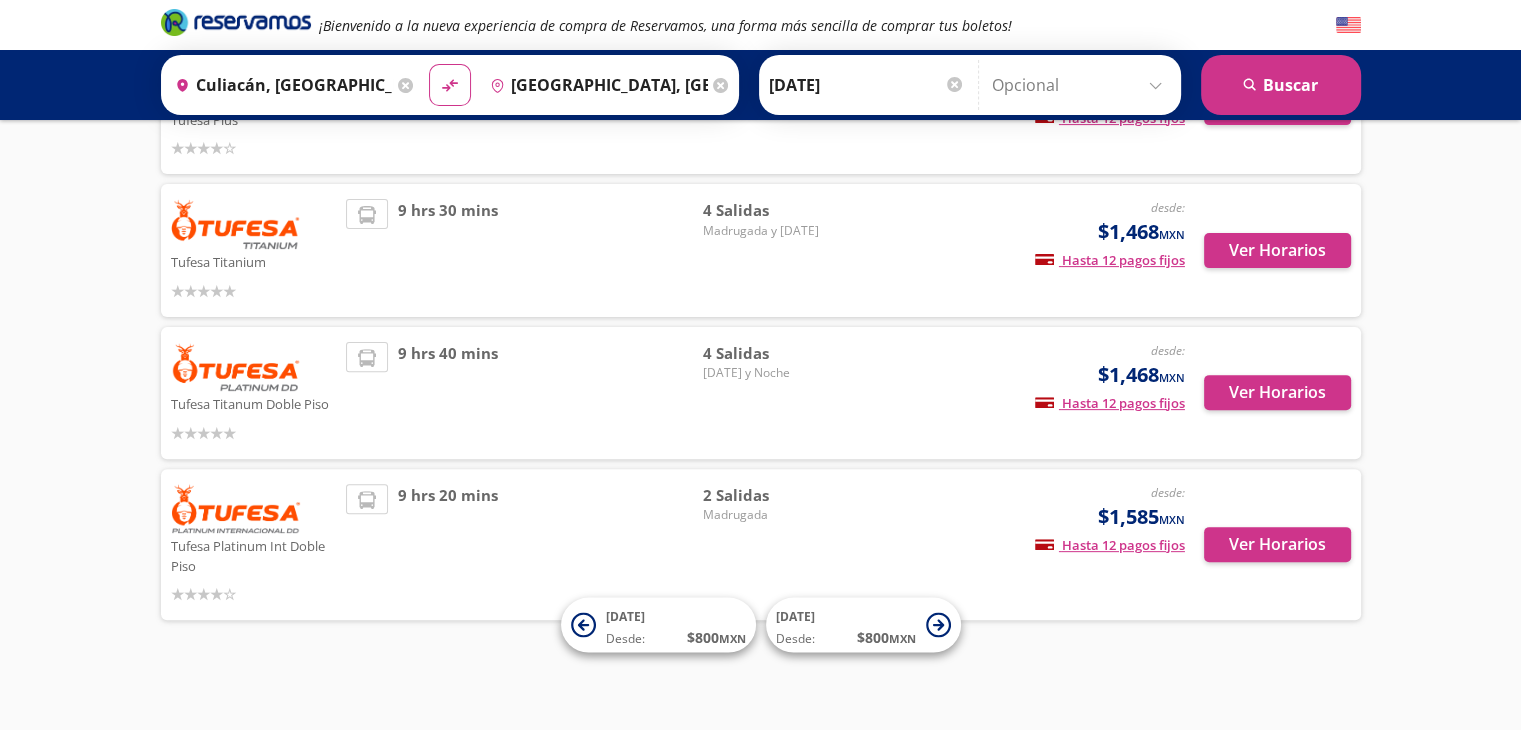 scroll, scrollTop: 602, scrollLeft: 0, axis: vertical 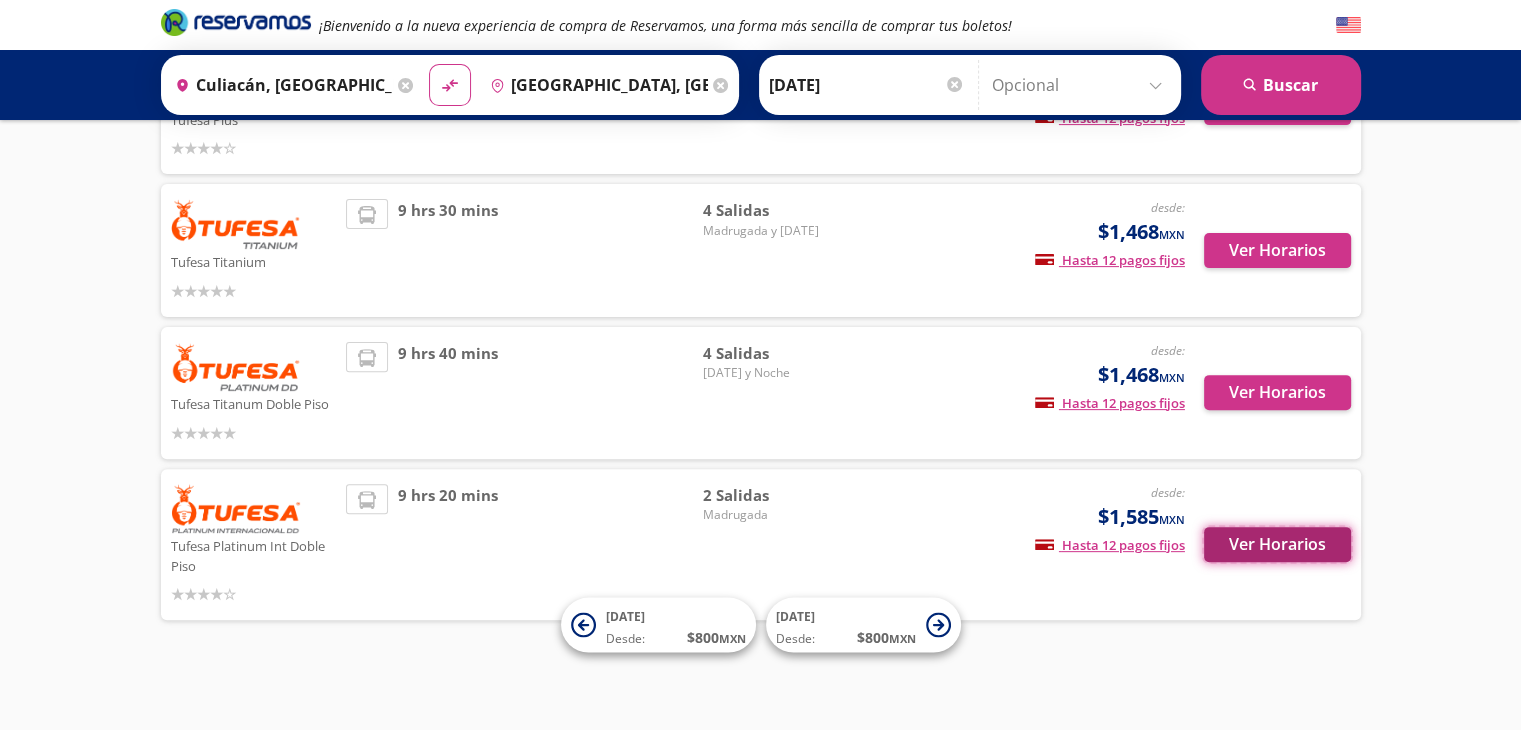 click on "Ver Horarios" at bounding box center [1277, 544] 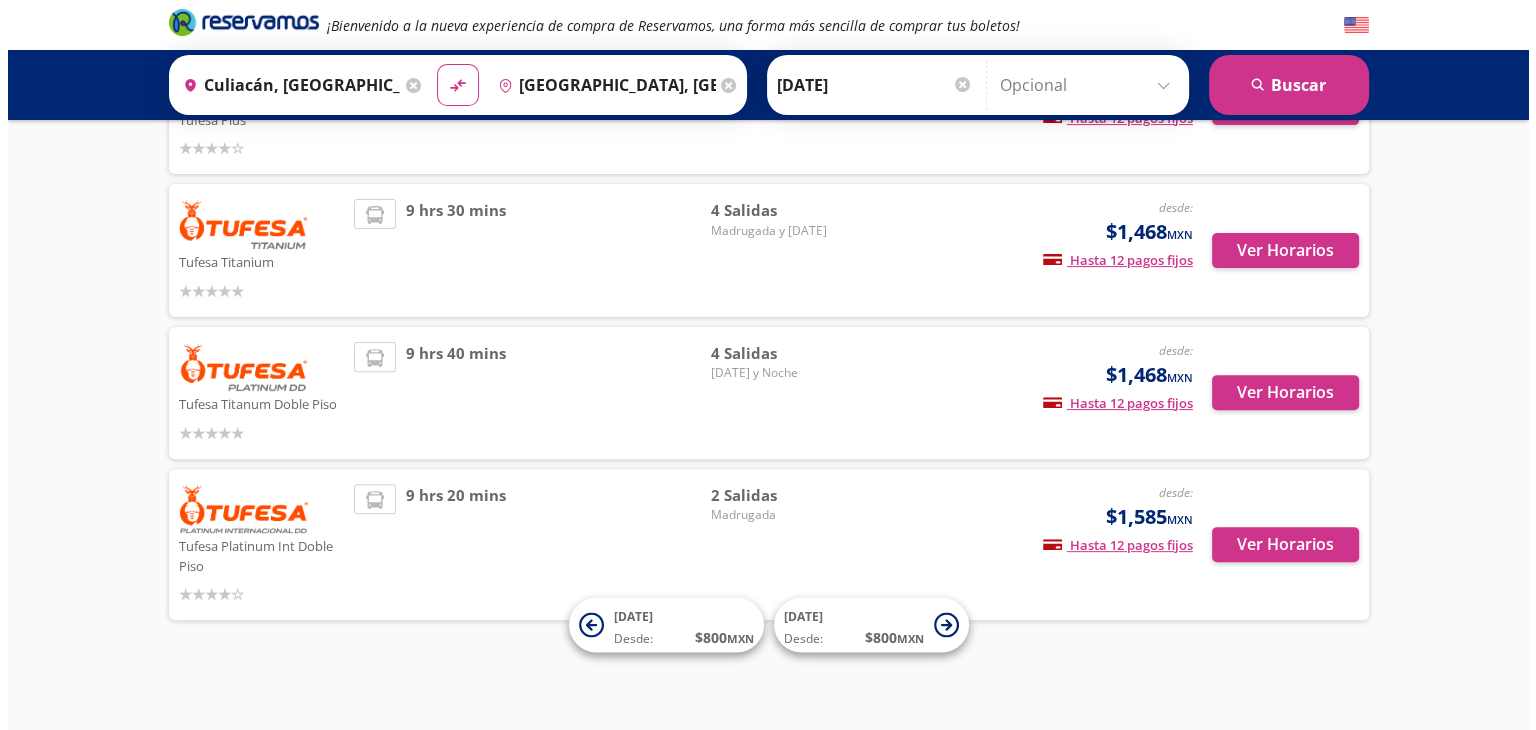 scroll, scrollTop: 0, scrollLeft: 0, axis: both 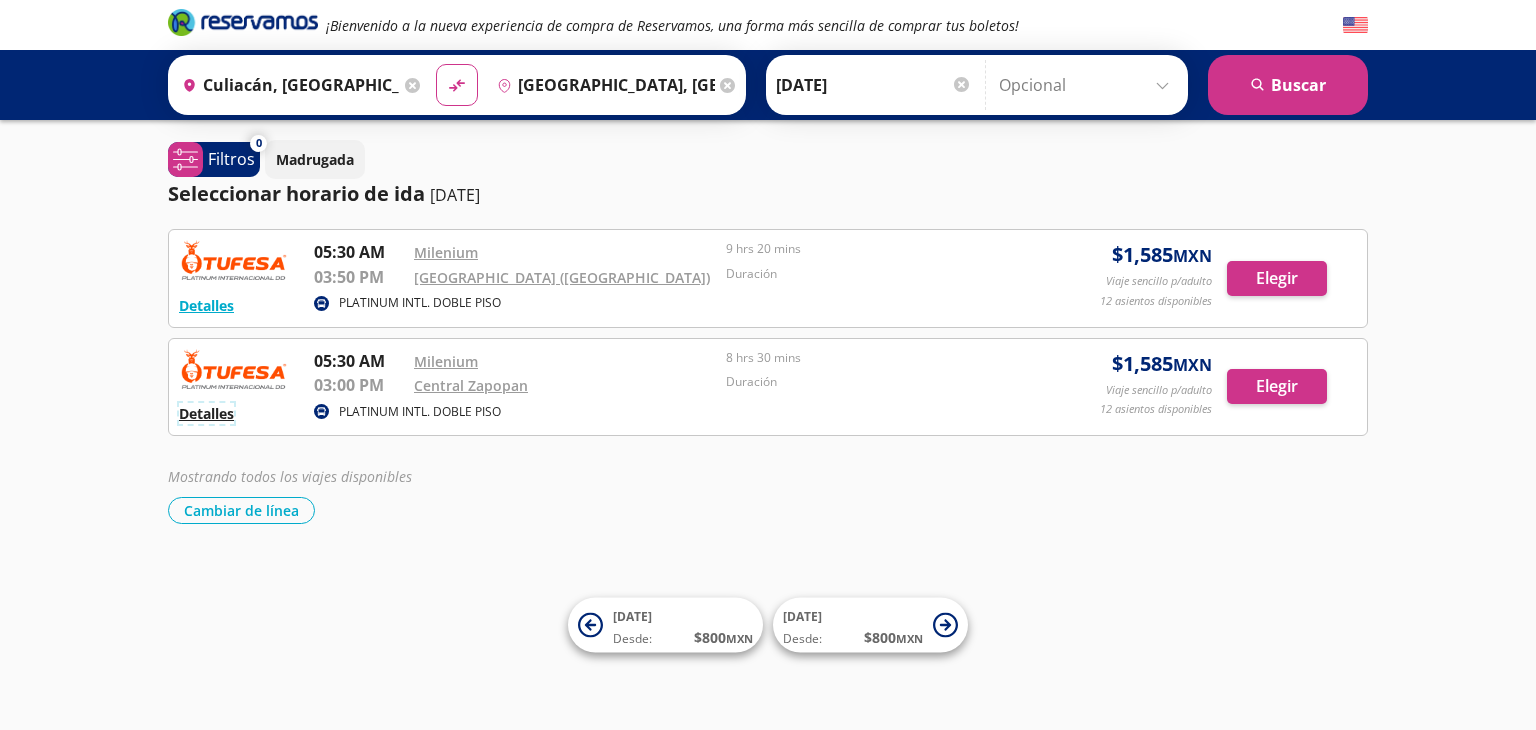 click on "Detalles" at bounding box center [206, 413] 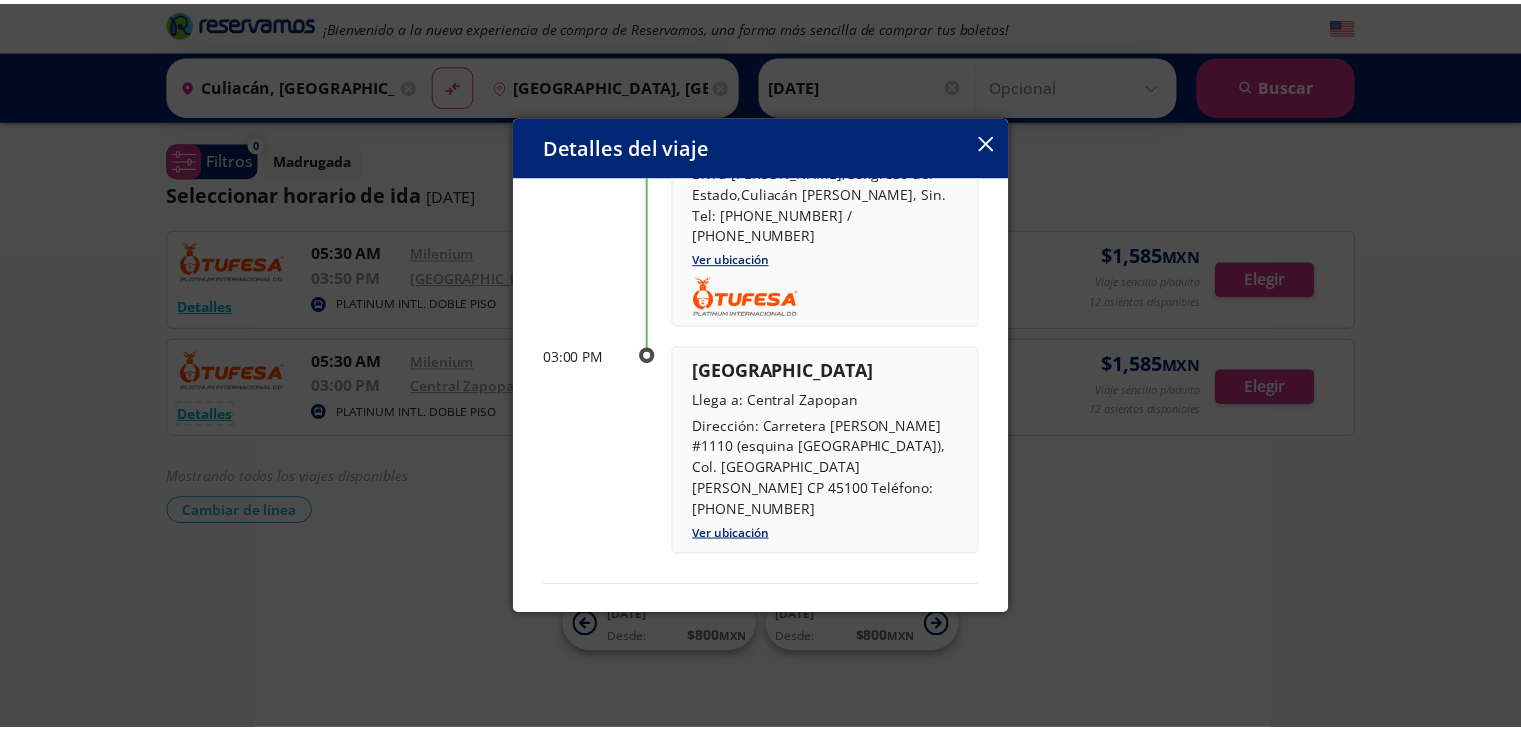 scroll, scrollTop: 283, scrollLeft: 0, axis: vertical 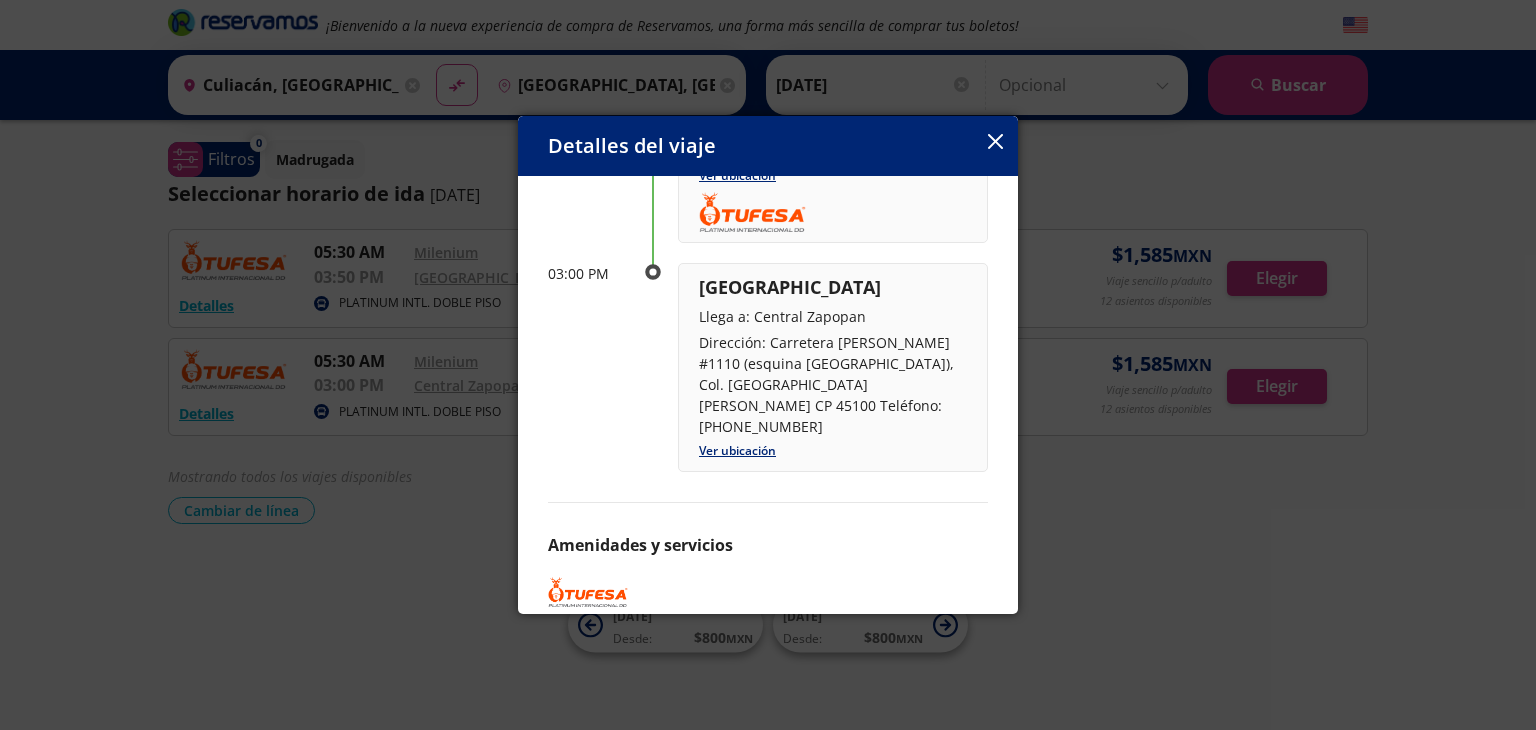 click 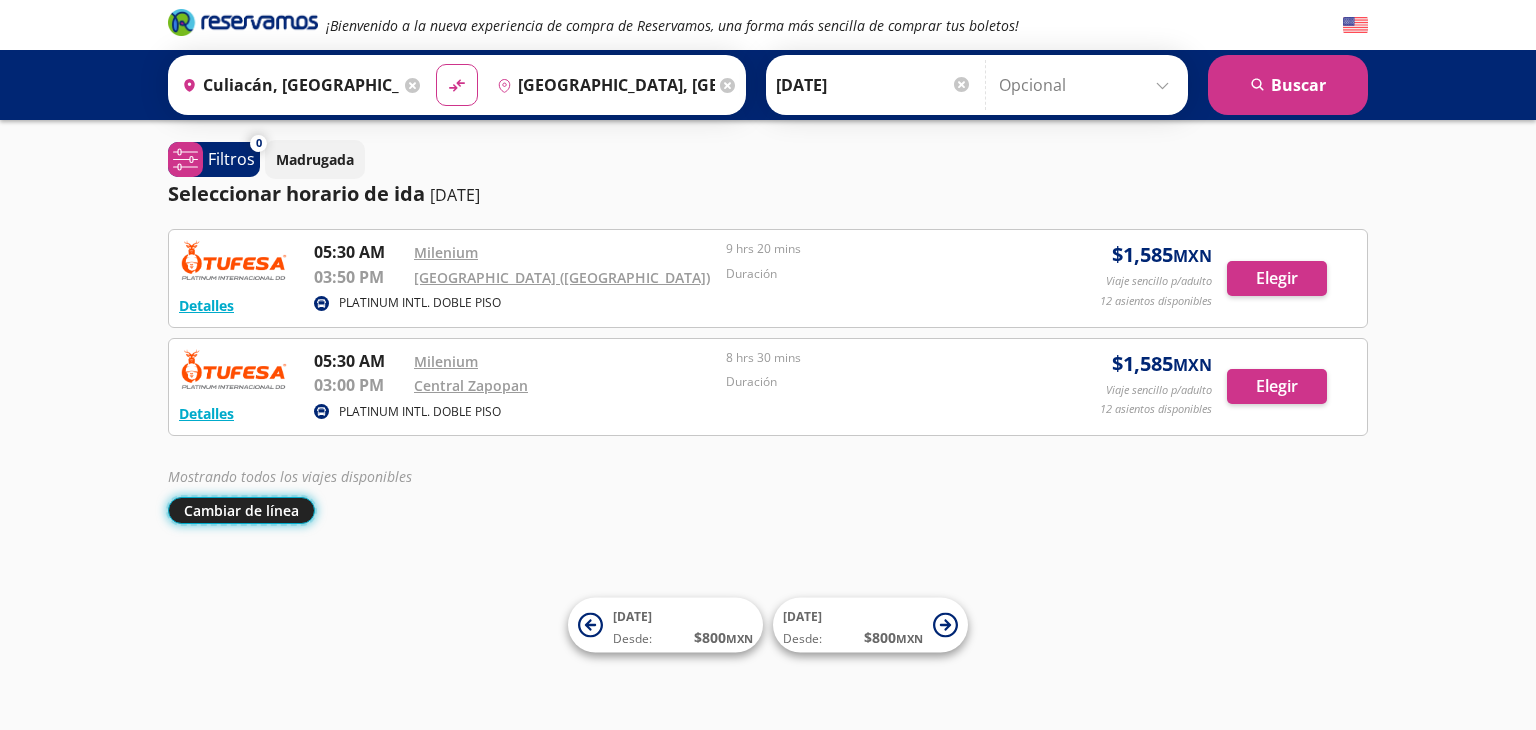 click on "Cambiar de línea" at bounding box center [241, 510] 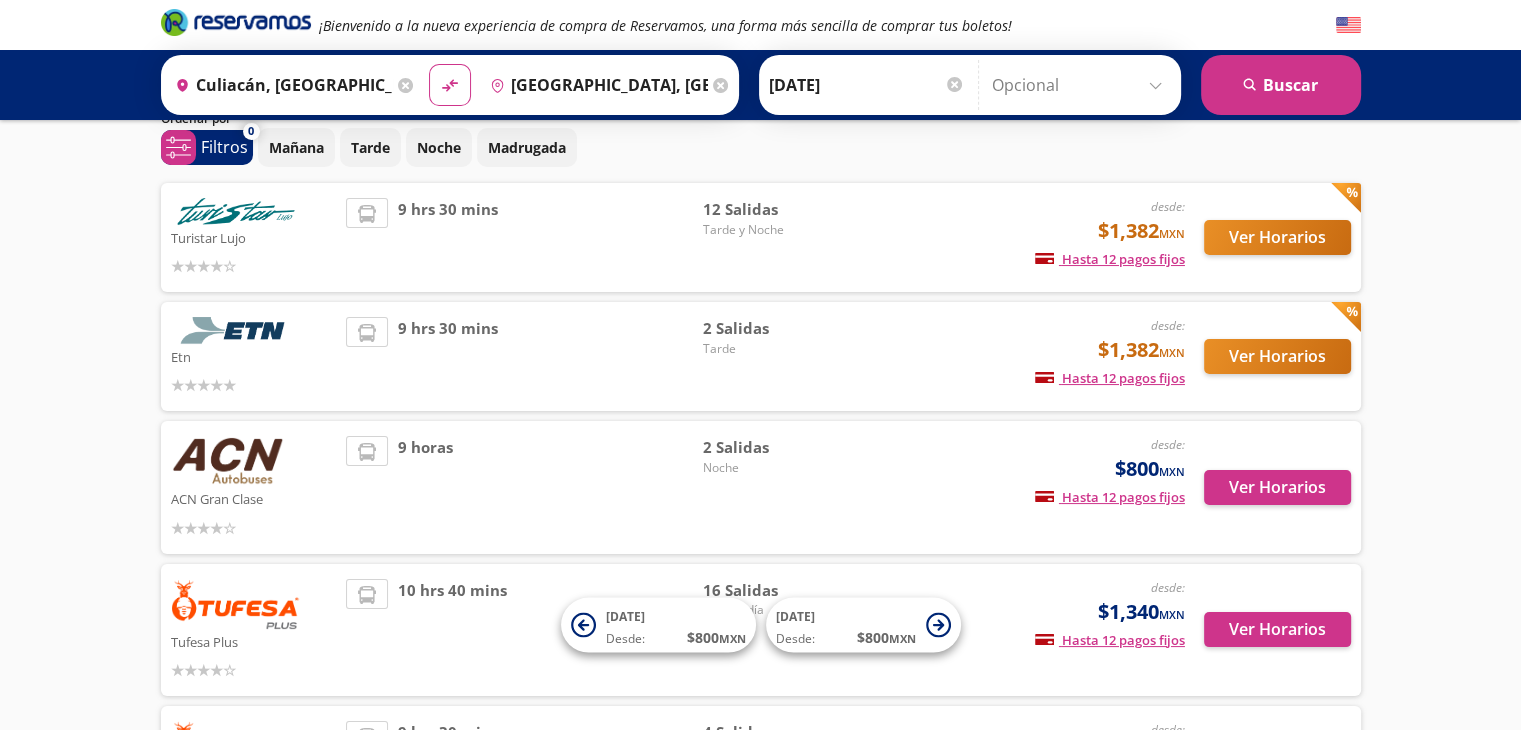 scroll, scrollTop: 0, scrollLeft: 0, axis: both 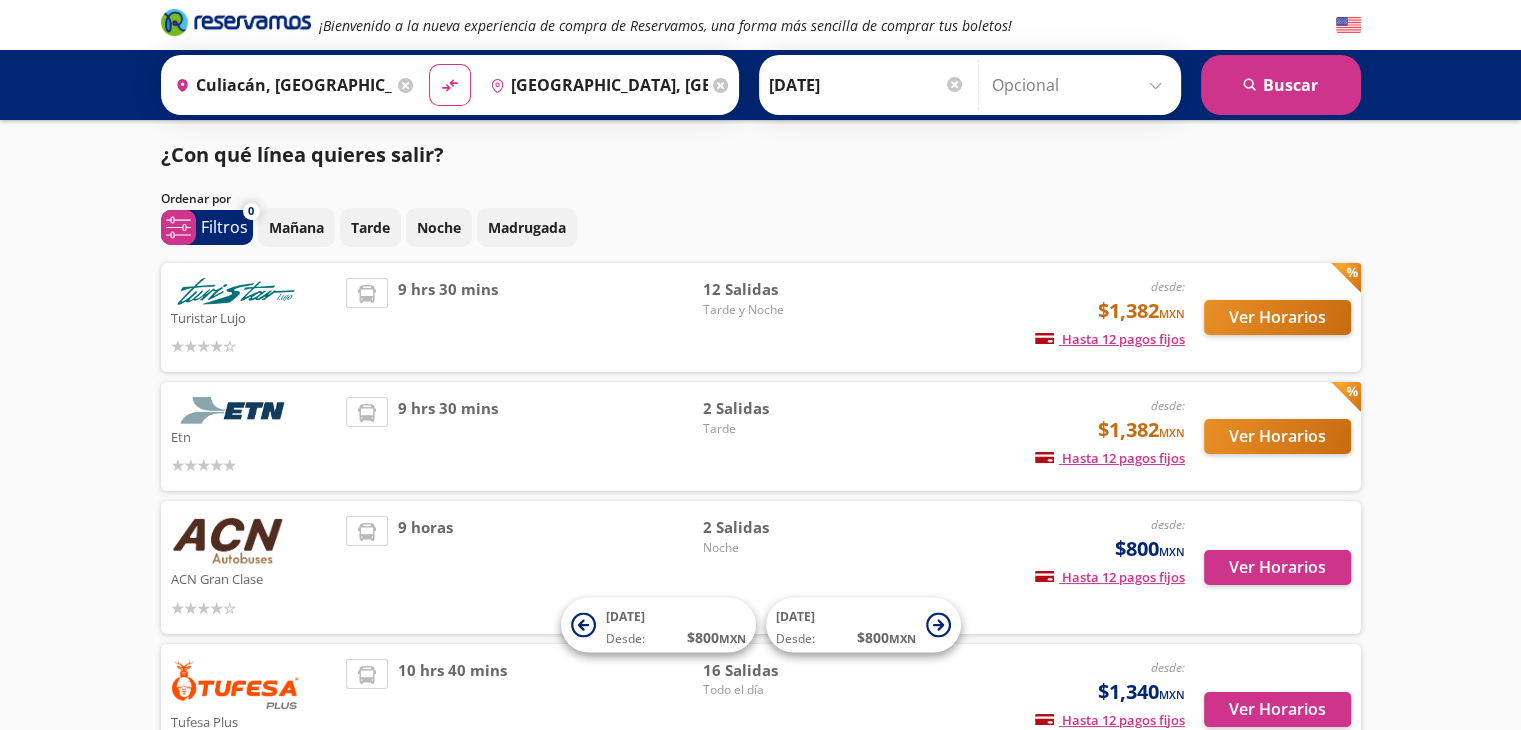 click on "Culiacán, [GEOGRAPHIC_DATA]" at bounding box center [280, 85] 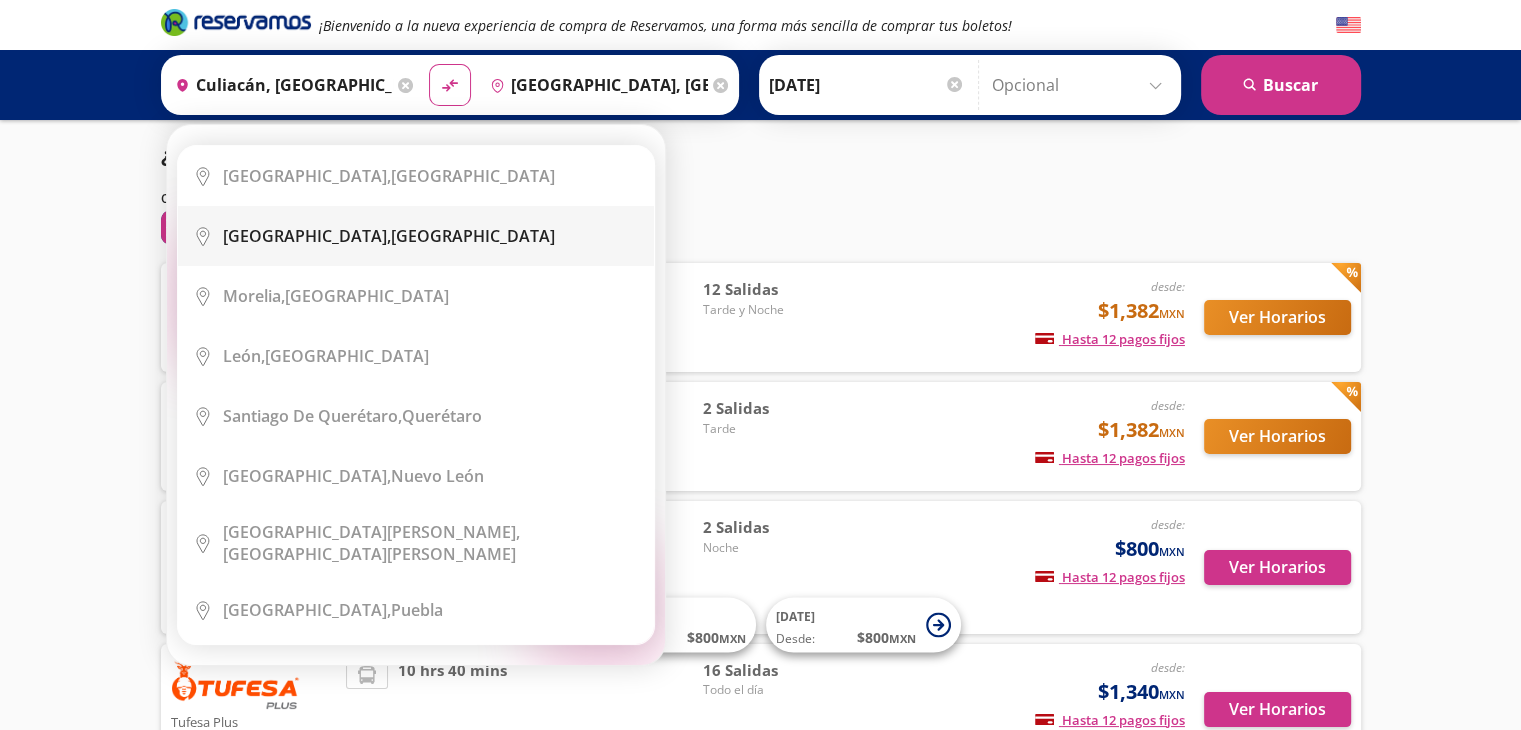 click on "[GEOGRAPHIC_DATA]," at bounding box center [307, 236] 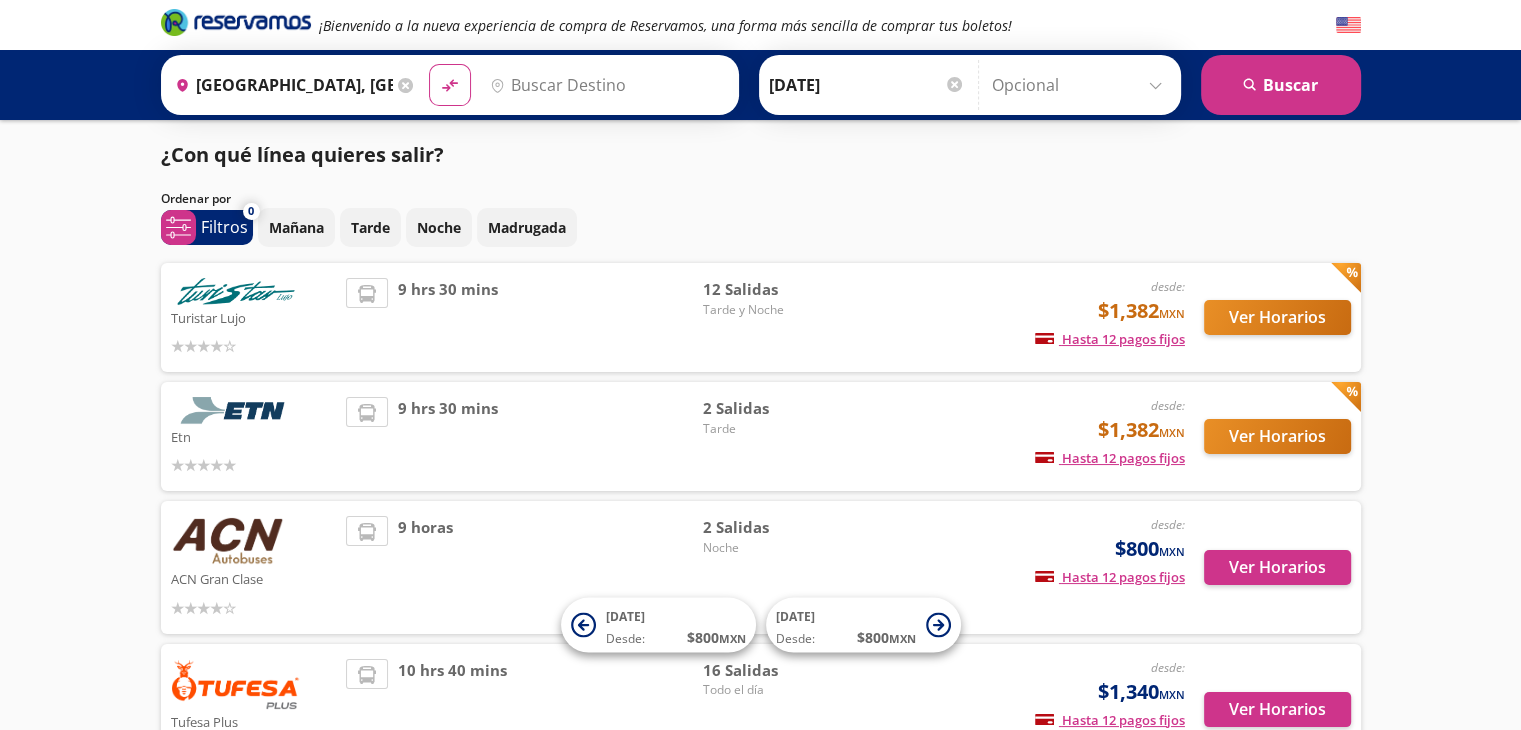 click on "Destino" at bounding box center (605, 85) 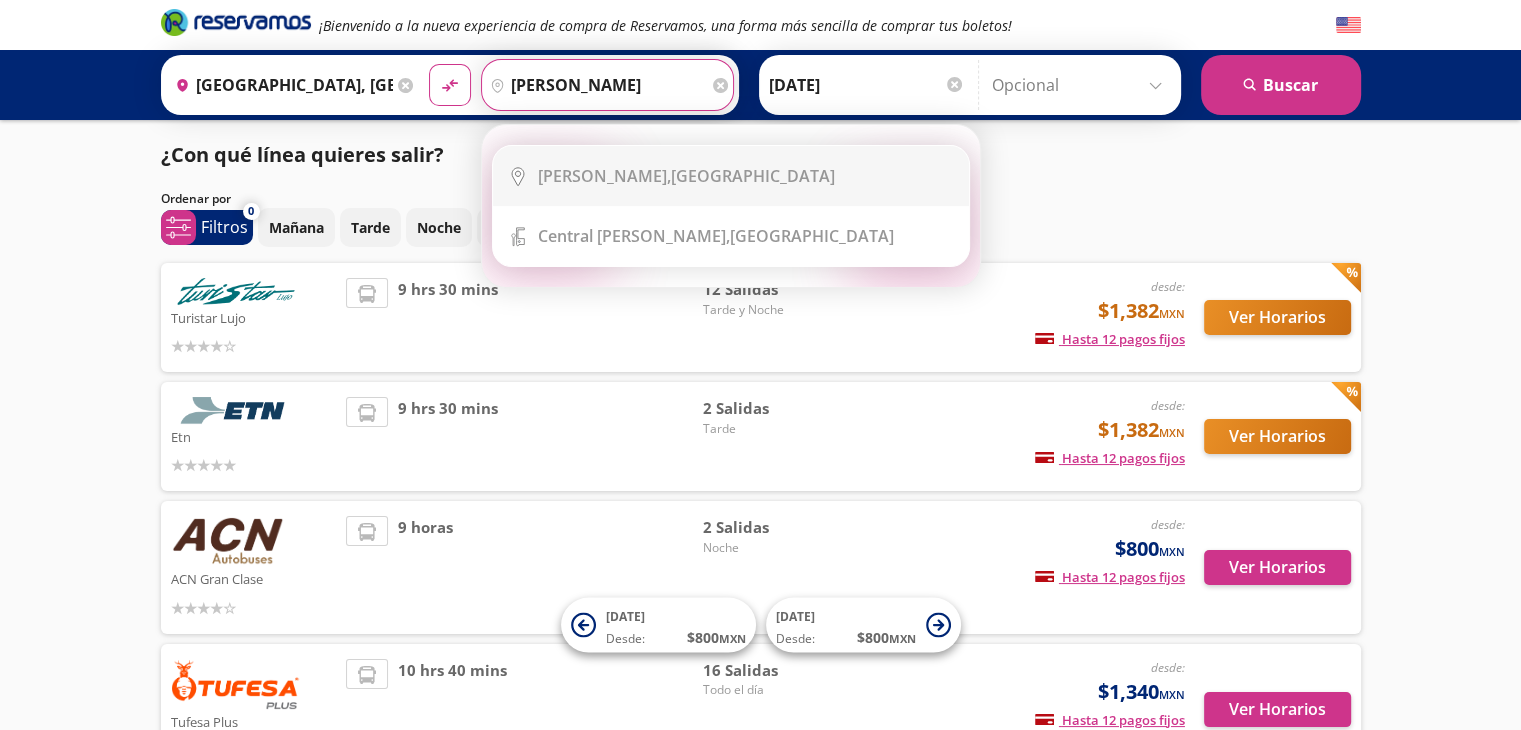 click on "City Icon
[GEOGRAPHIC_DATA],  [GEOGRAPHIC_DATA]" at bounding box center [731, 176] 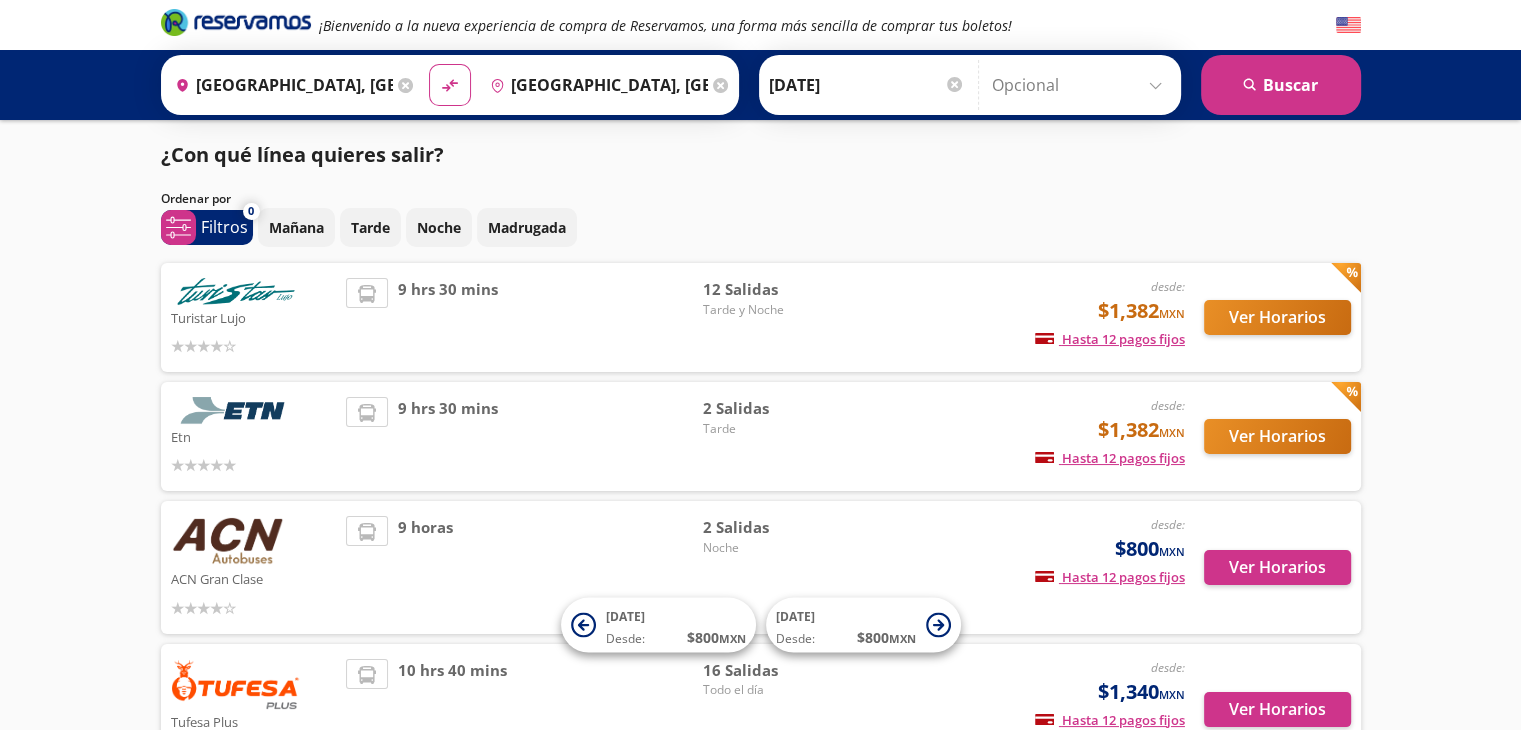 click on "[DATE]" at bounding box center (867, 85) 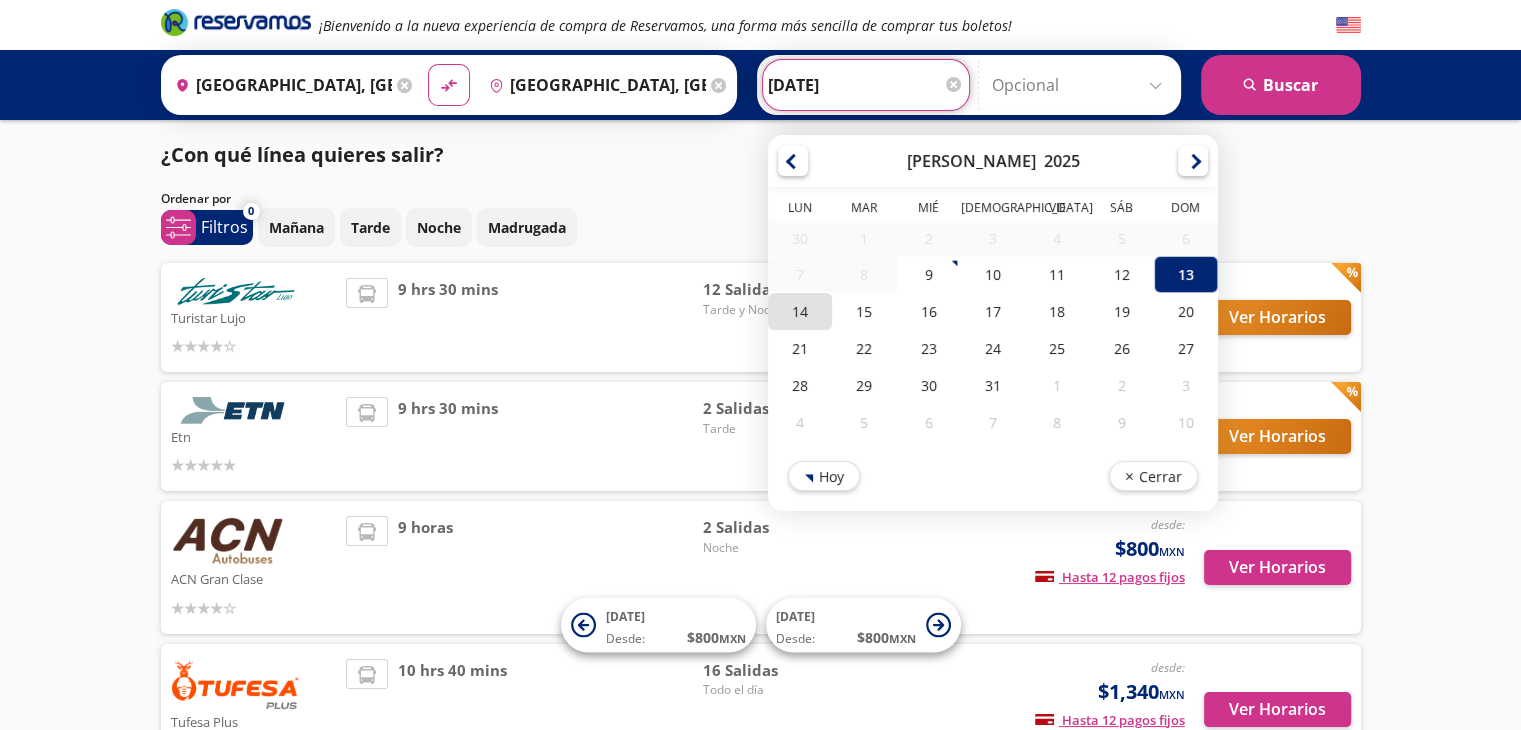 click on "14" at bounding box center [800, 311] 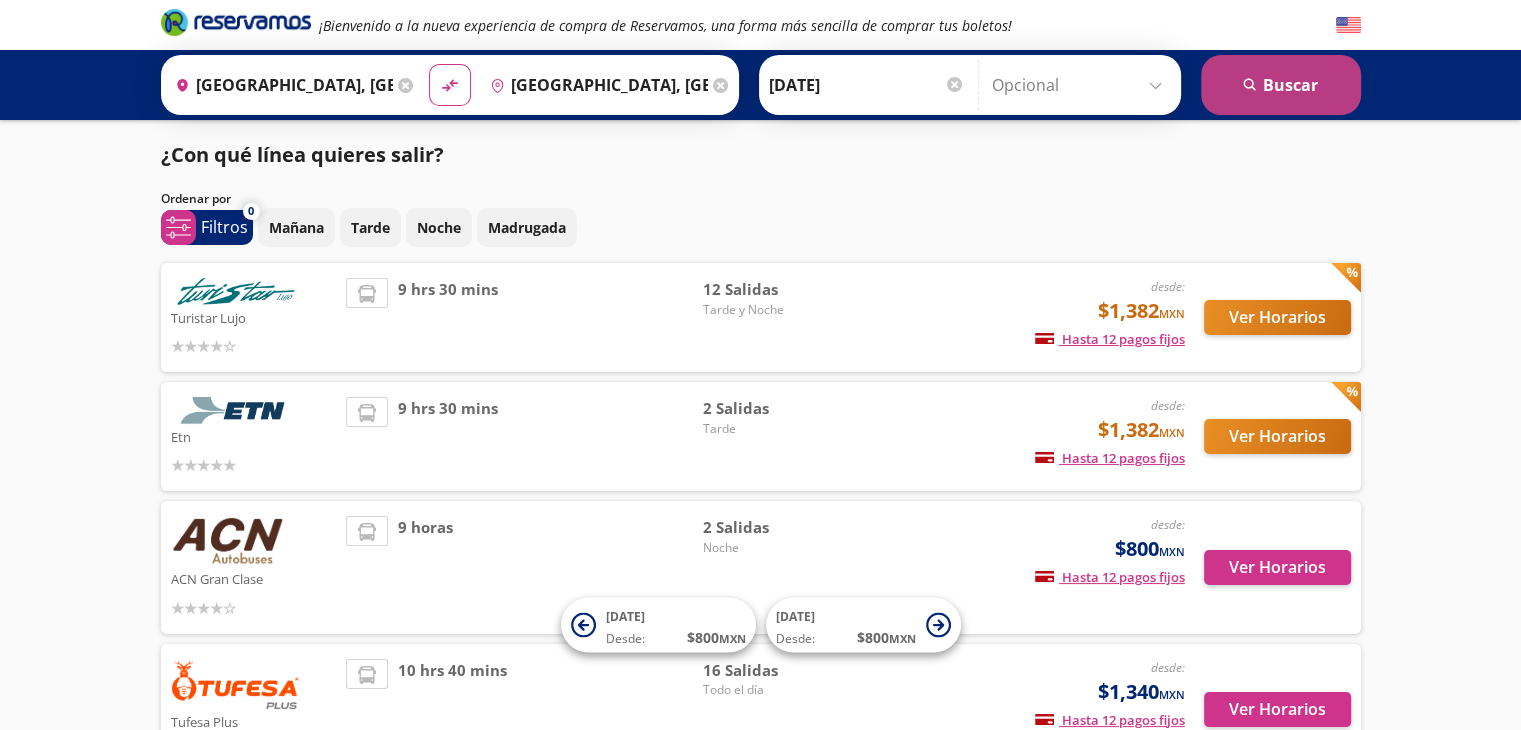 click on "search
[GEOGRAPHIC_DATA]" at bounding box center (1281, 85) 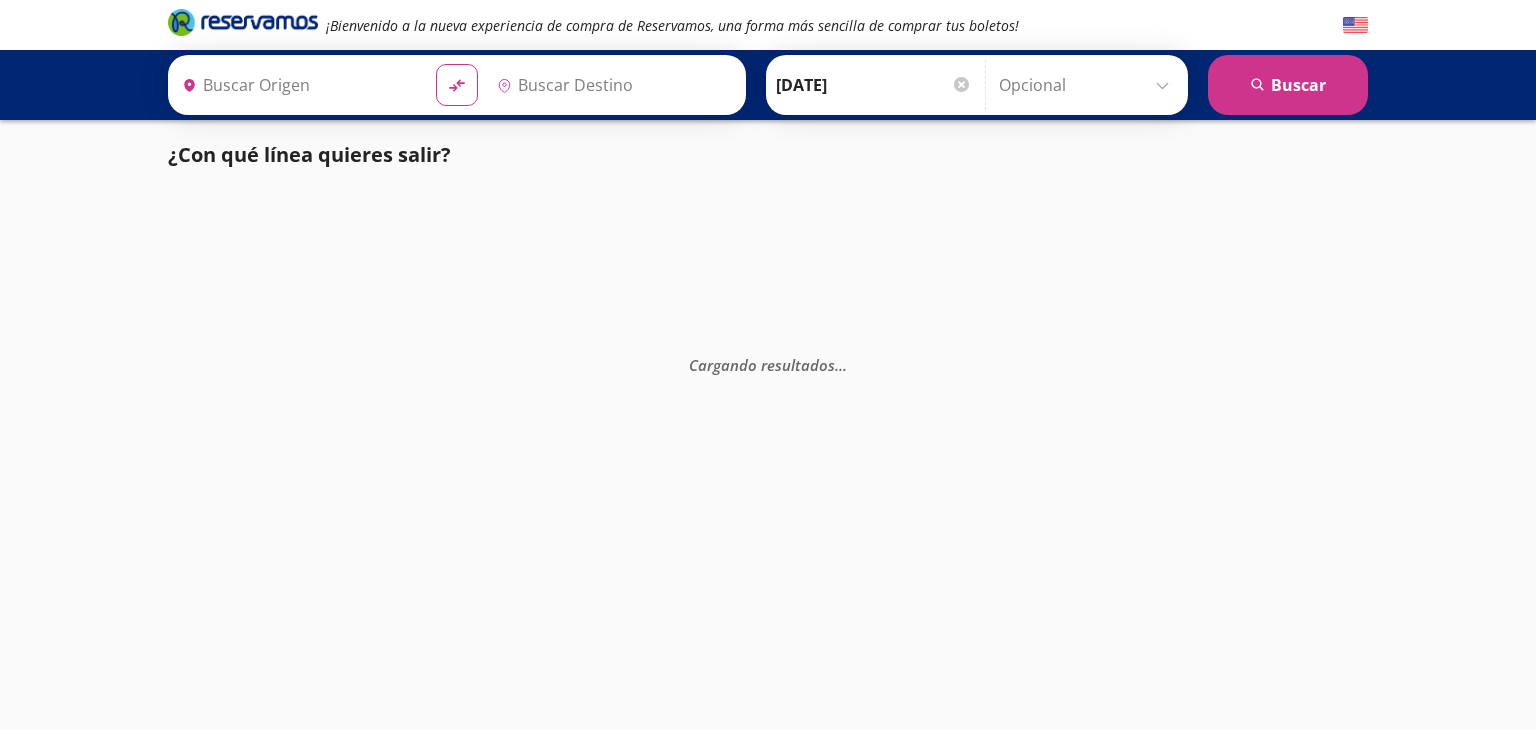 type on "[GEOGRAPHIC_DATA], [GEOGRAPHIC_DATA]" 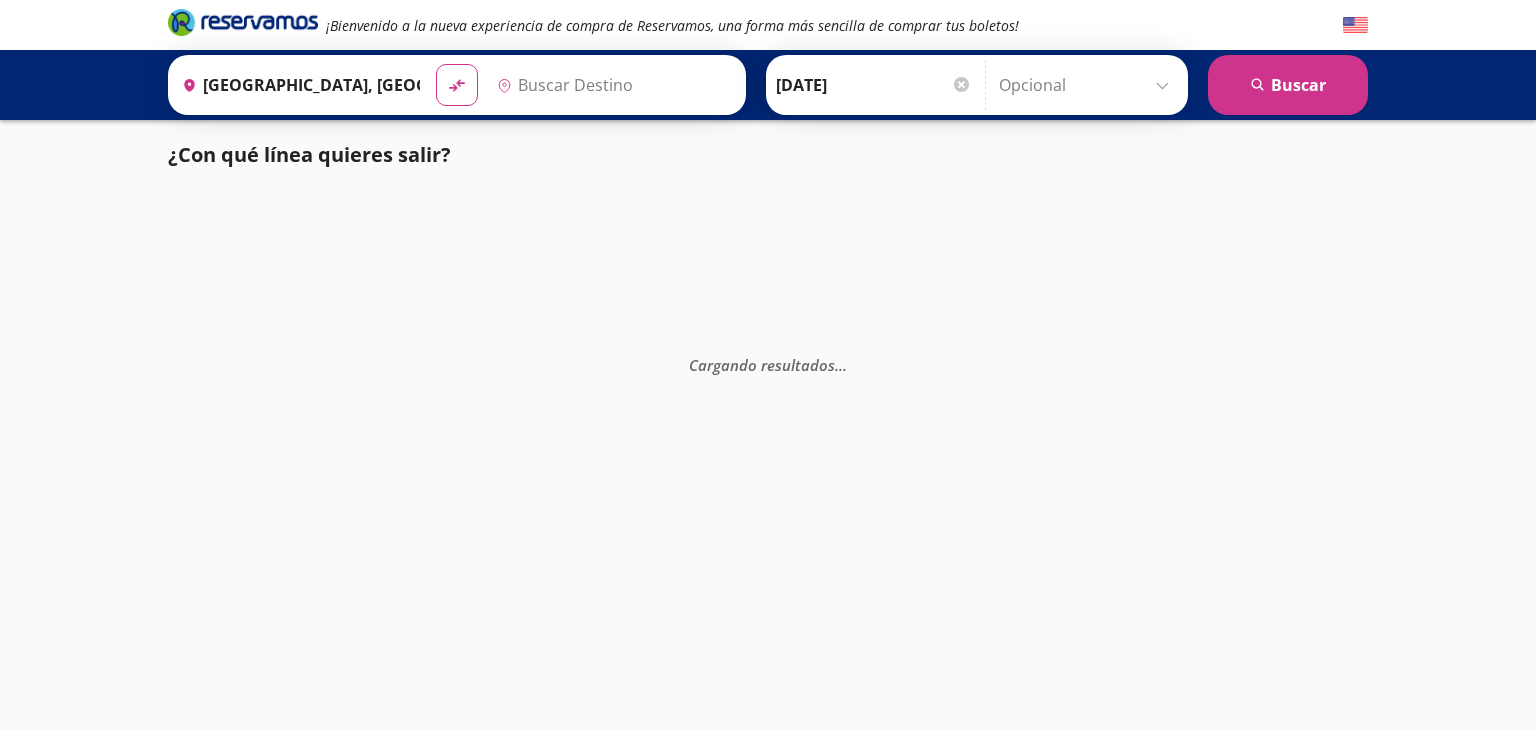 type on "[GEOGRAPHIC_DATA], [GEOGRAPHIC_DATA]" 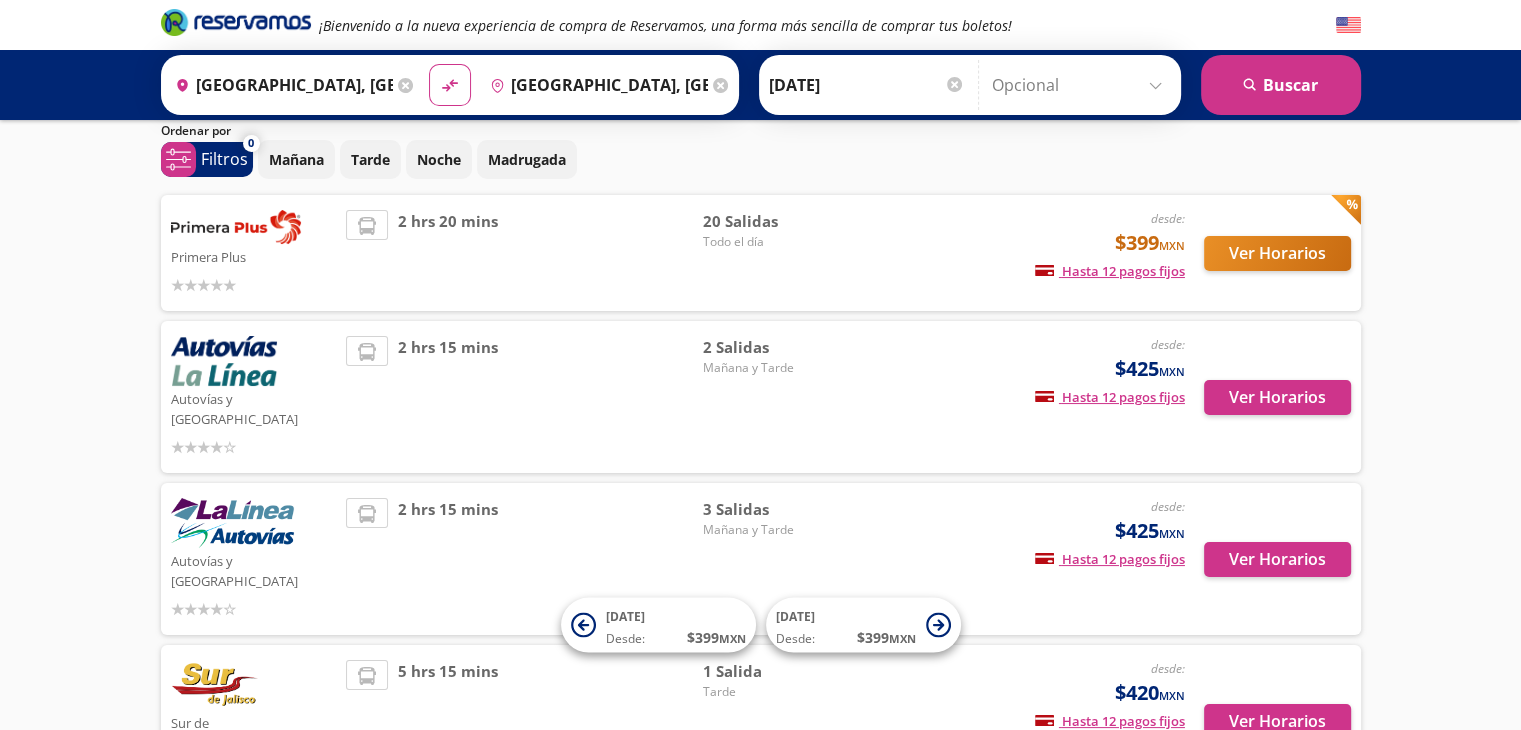 scroll, scrollTop: 187, scrollLeft: 0, axis: vertical 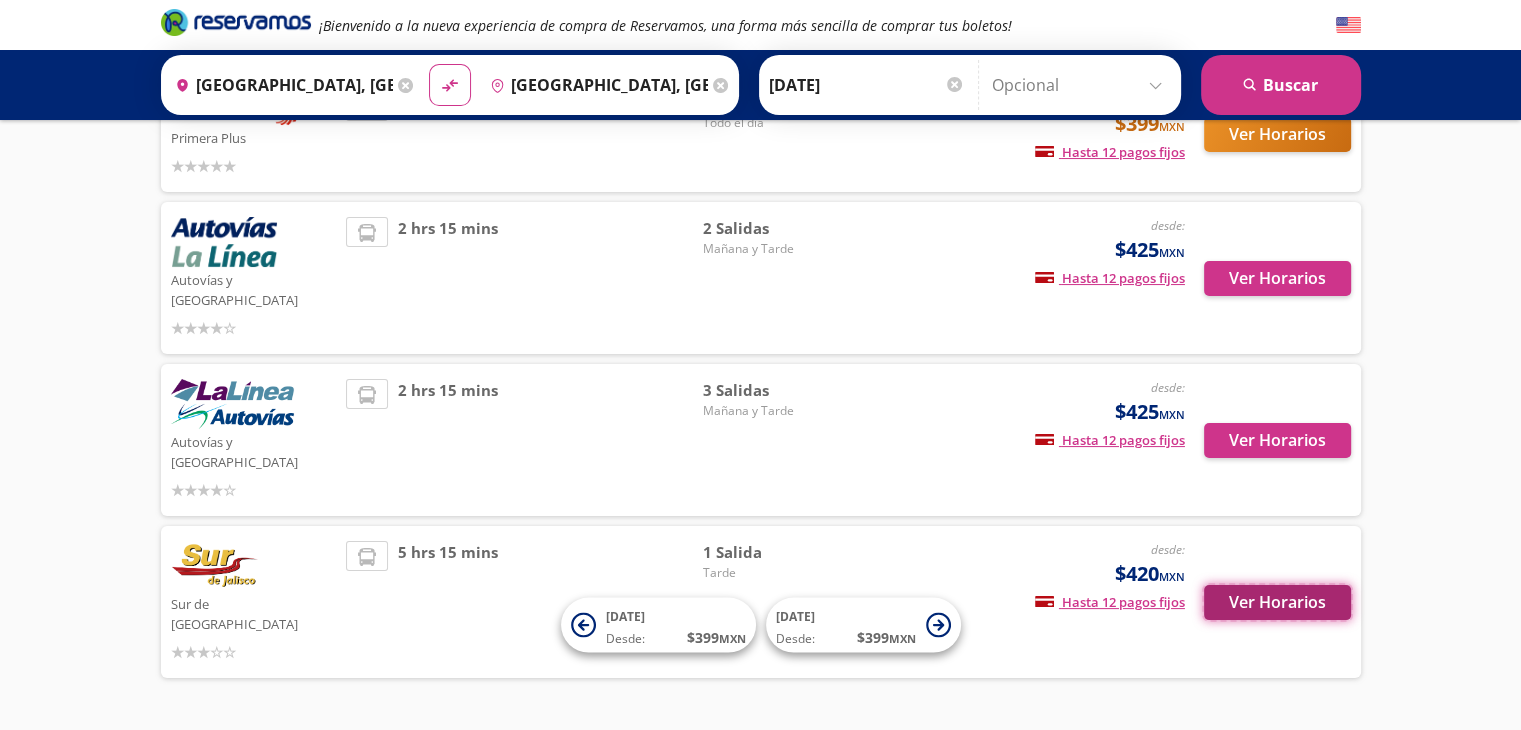 click on "Ver Horarios" at bounding box center [1277, 602] 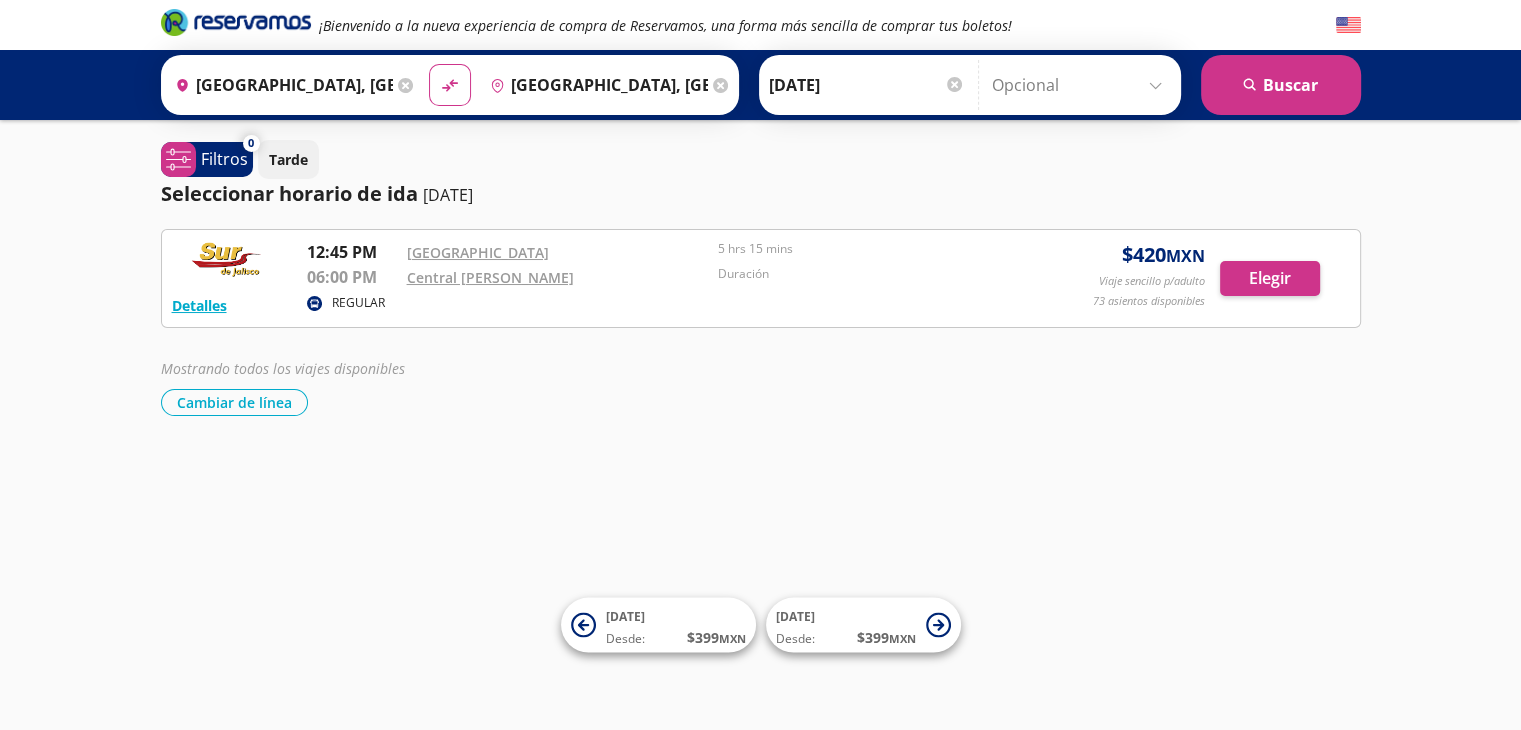 scroll, scrollTop: 0, scrollLeft: 0, axis: both 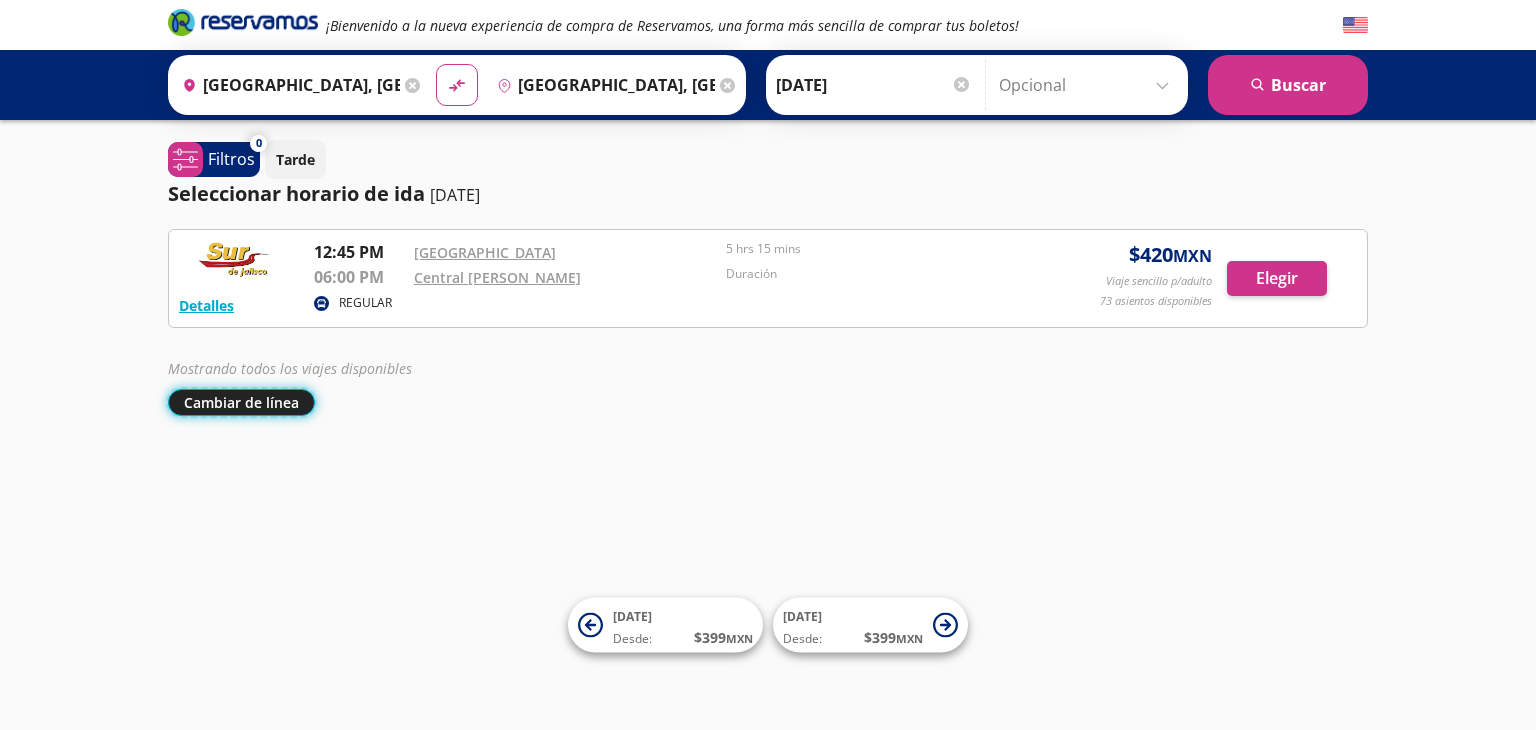 click on "Cambiar de línea" at bounding box center [241, 402] 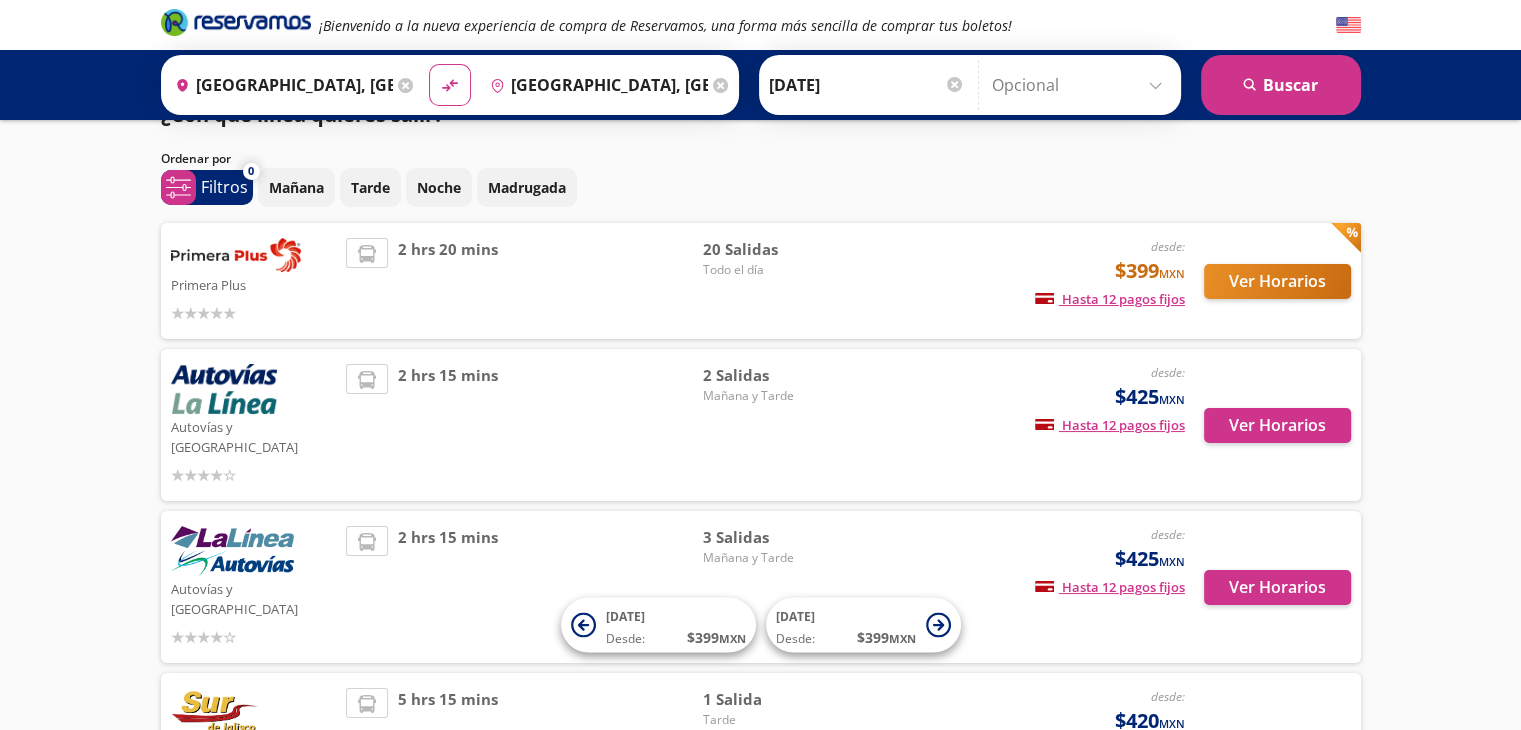 scroll, scrollTop: 187, scrollLeft: 0, axis: vertical 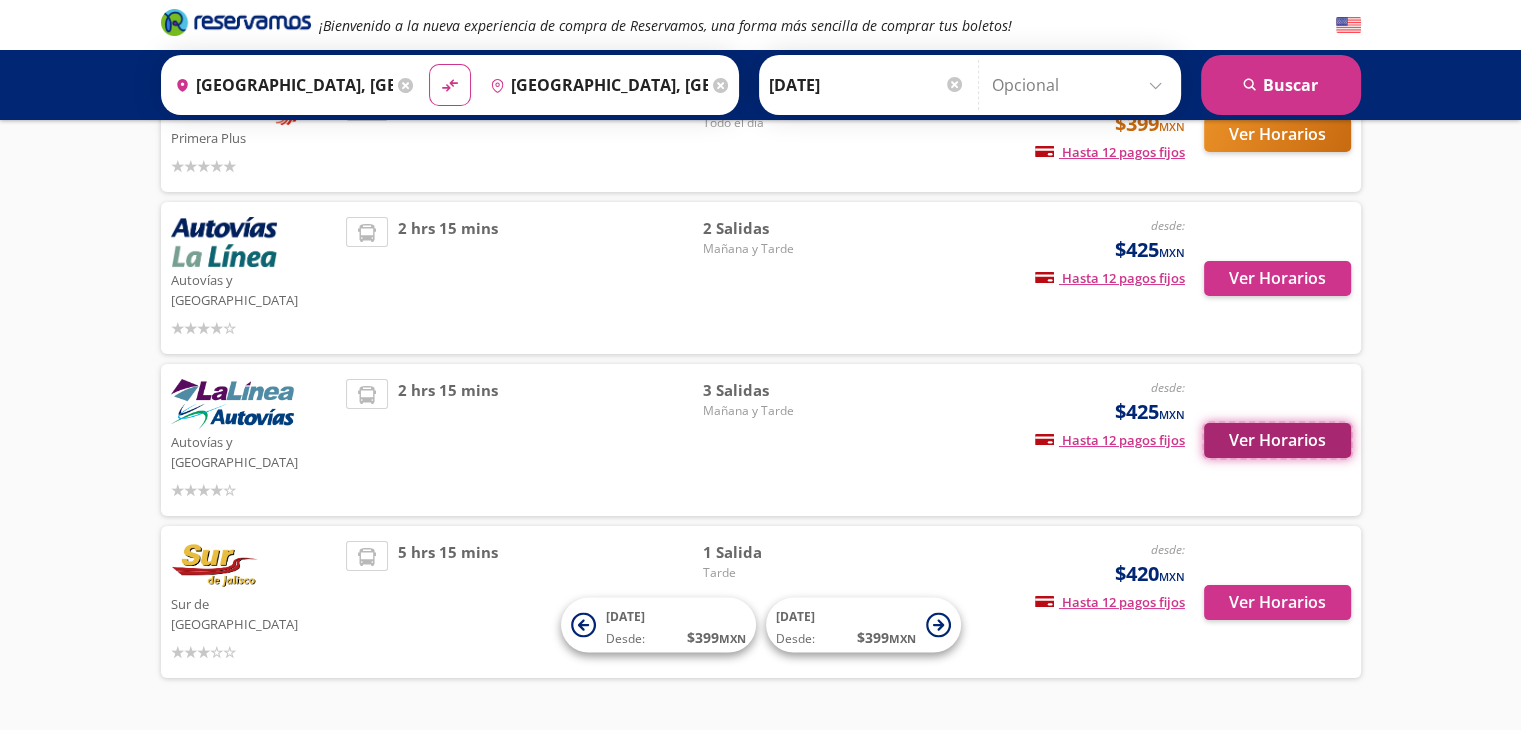 click on "Ver Horarios" at bounding box center [1277, 440] 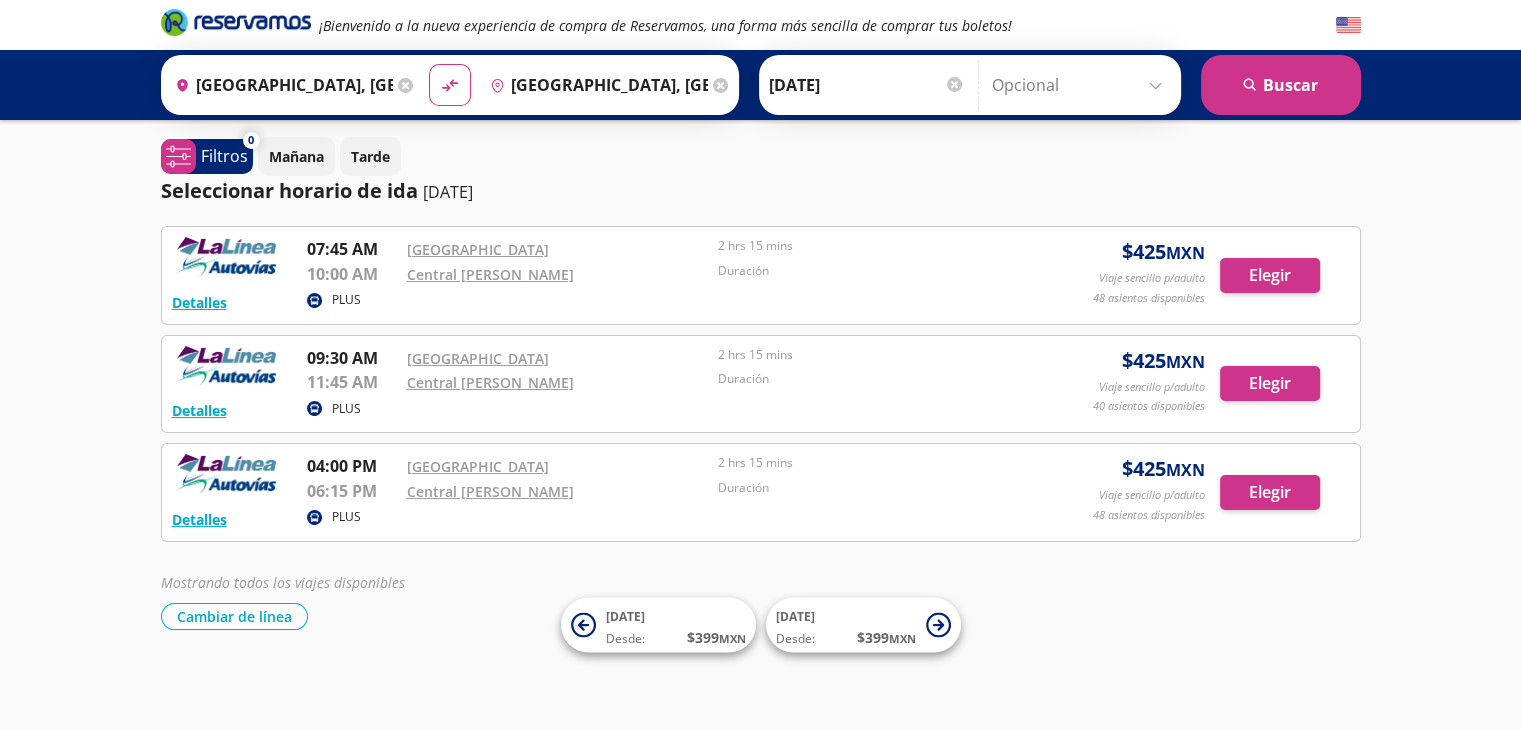 scroll, scrollTop: 0, scrollLeft: 0, axis: both 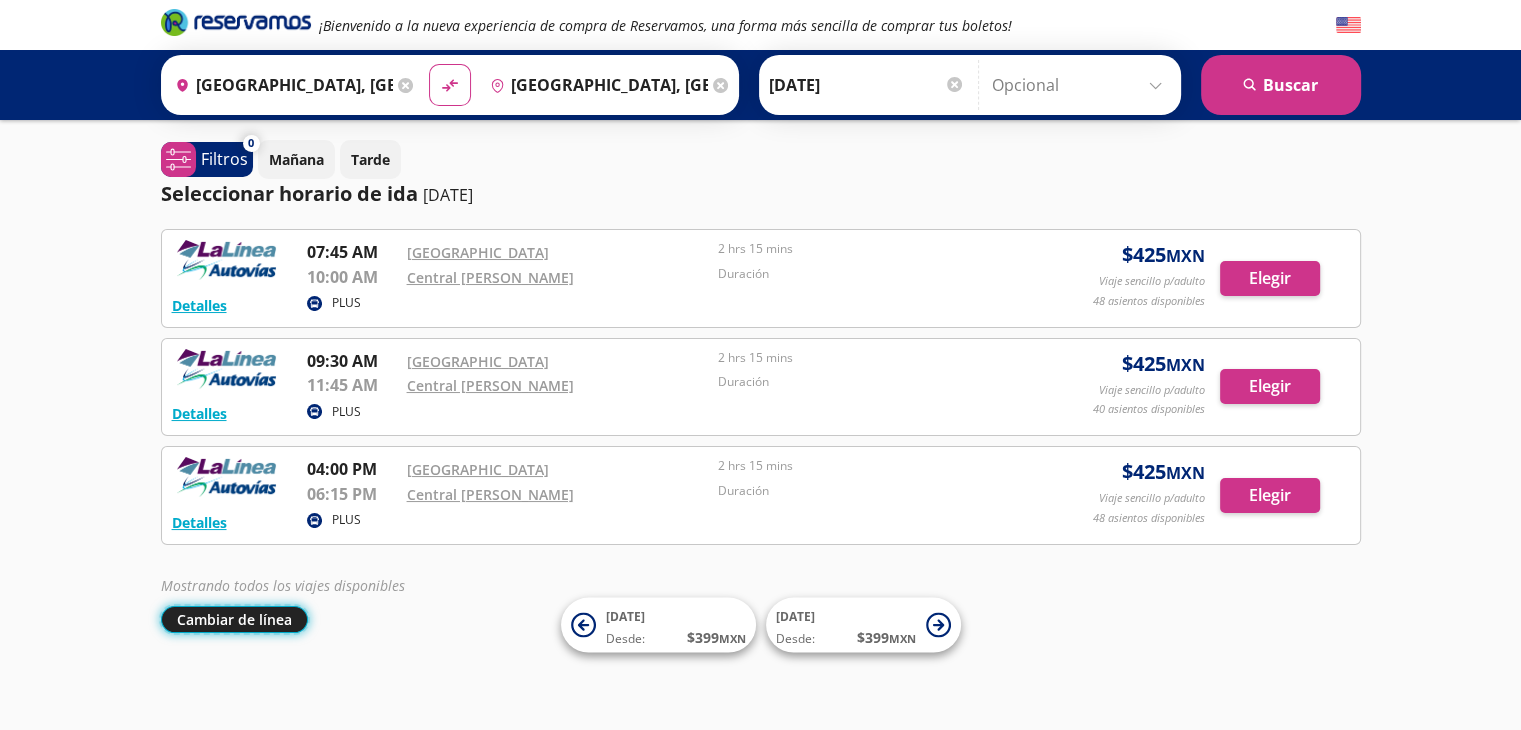 click on "Cambiar de línea" at bounding box center [234, 619] 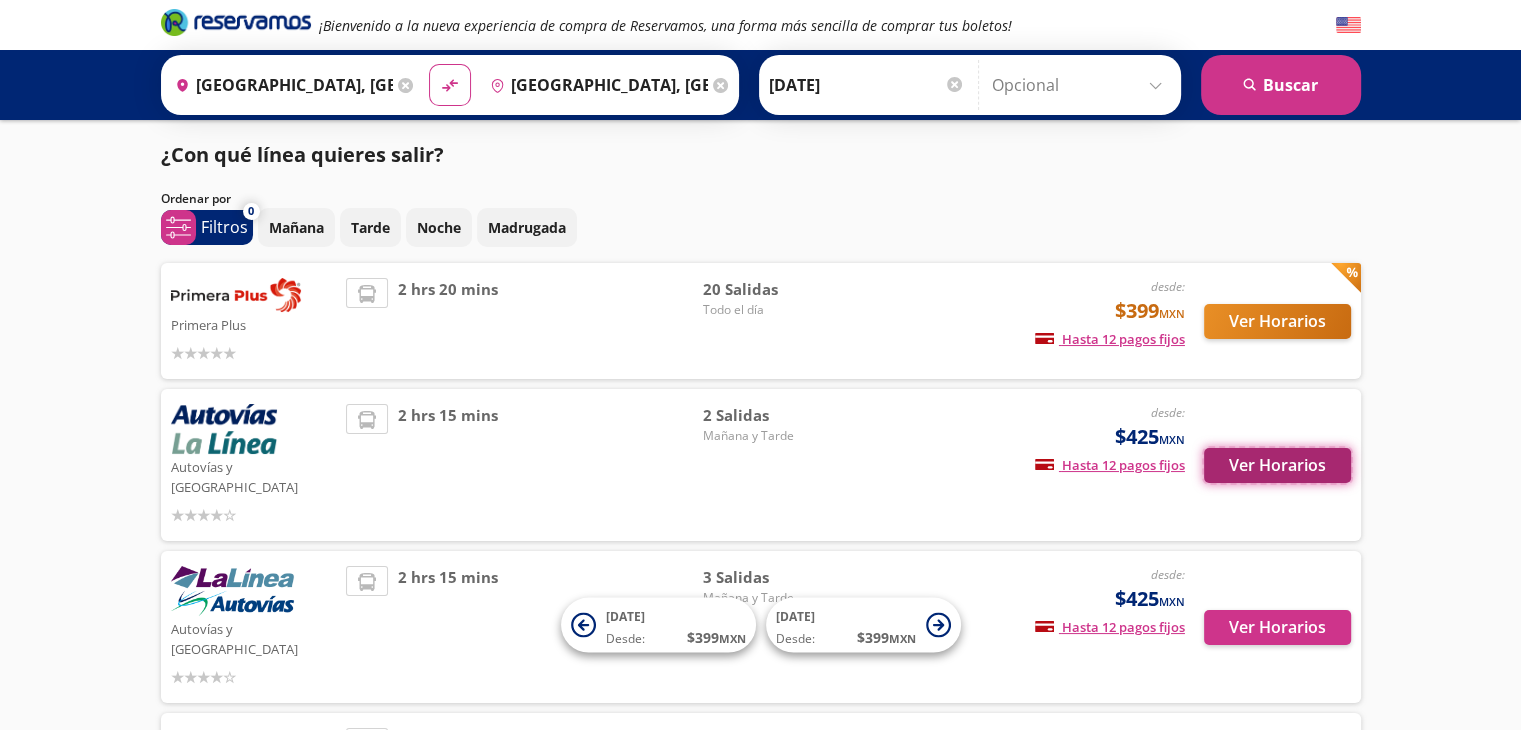 click on "Ver Horarios" at bounding box center [1277, 465] 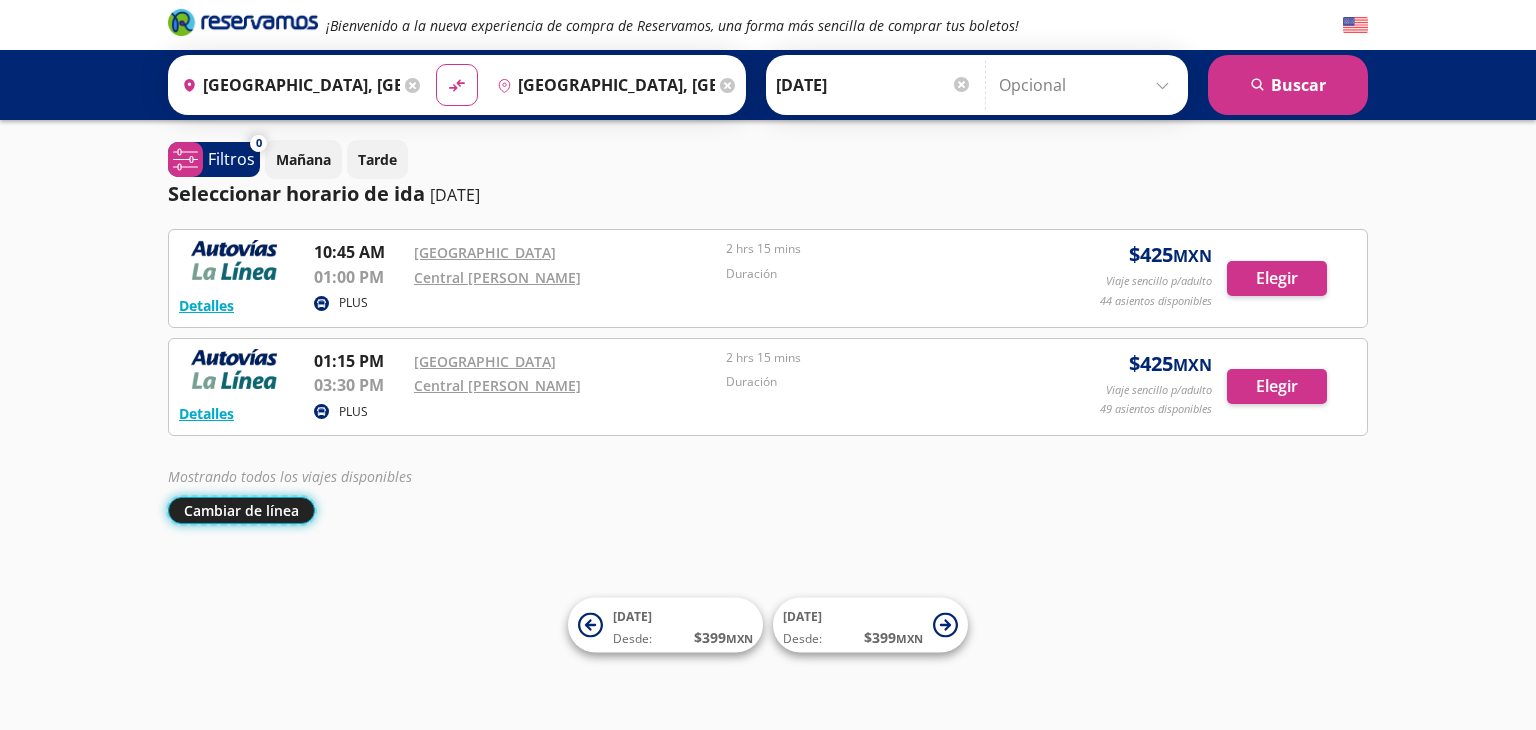 click on "Cambiar de línea" at bounding box center [241, 510] 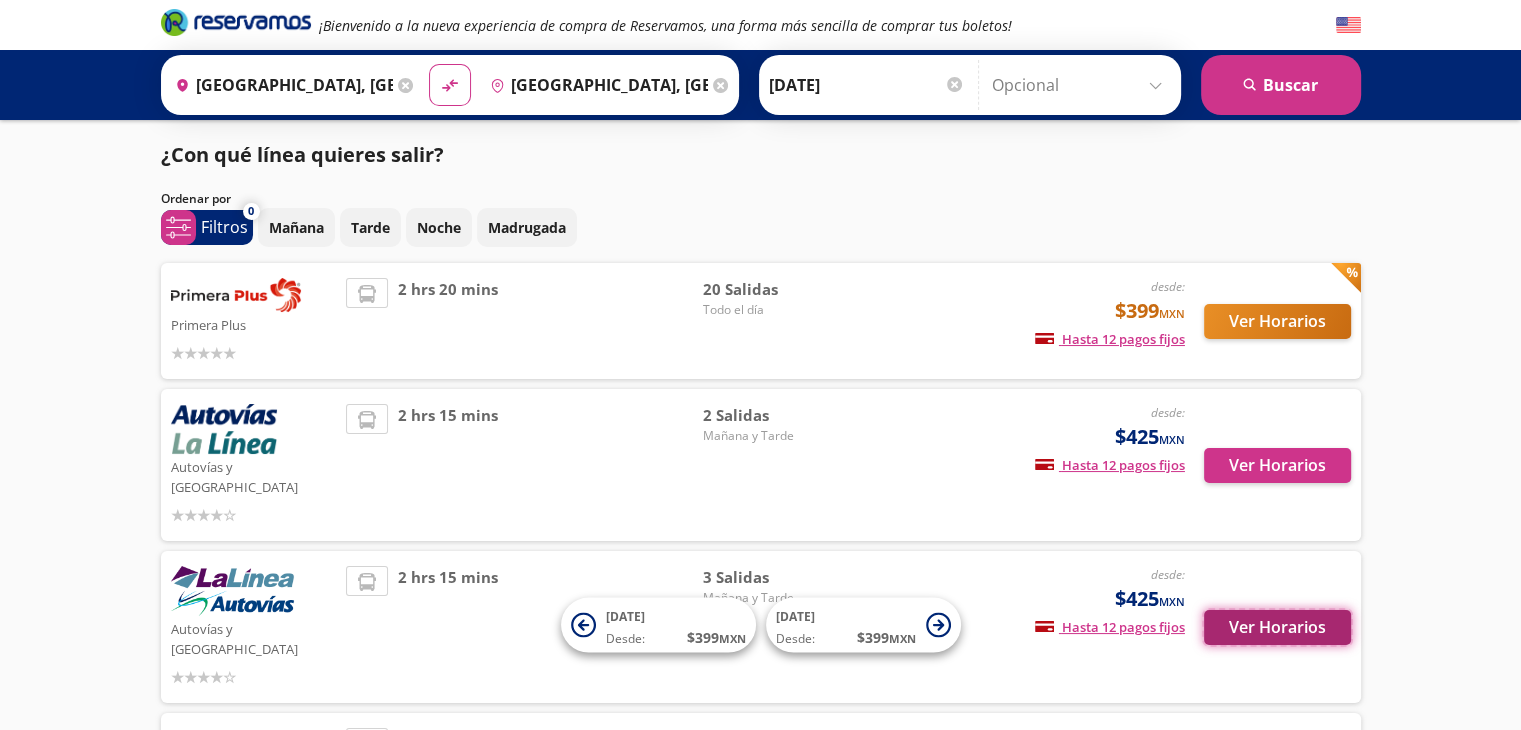 click on "Ver Horarios" at bounding box center (1277, 627) 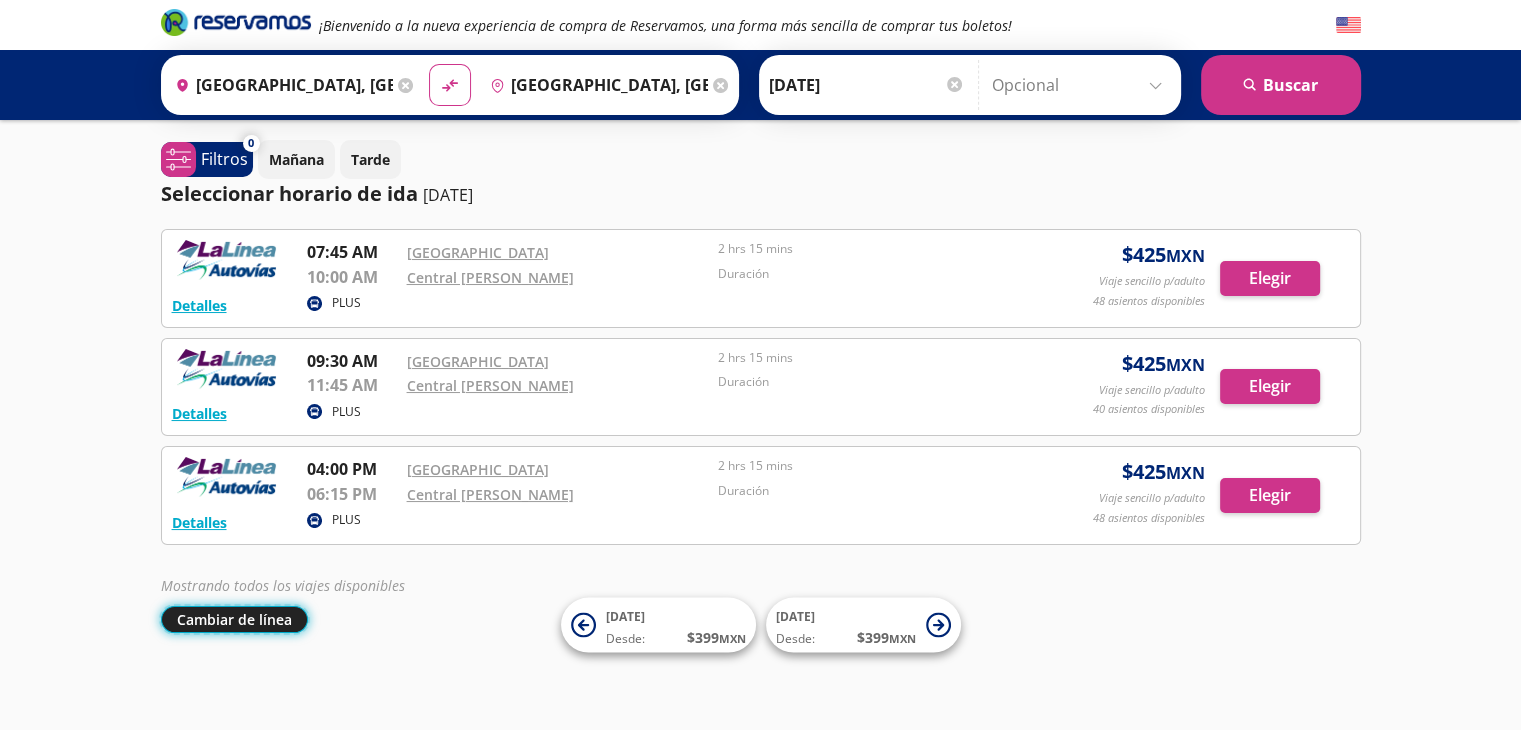 click on "Cambiar de línea" at bounding box center (234, 619) 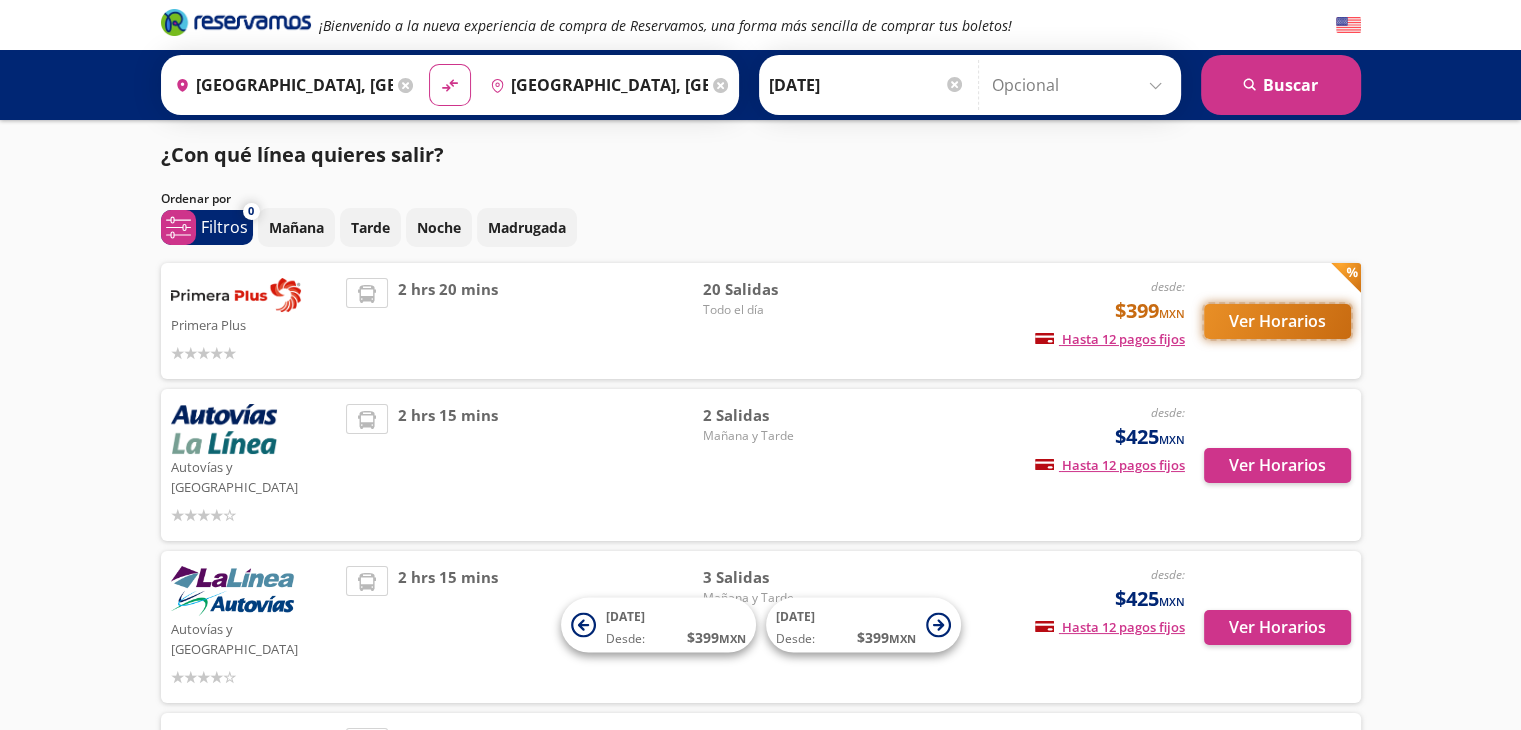 click on "Ver Horarios" at bounding box center [1277, 321] 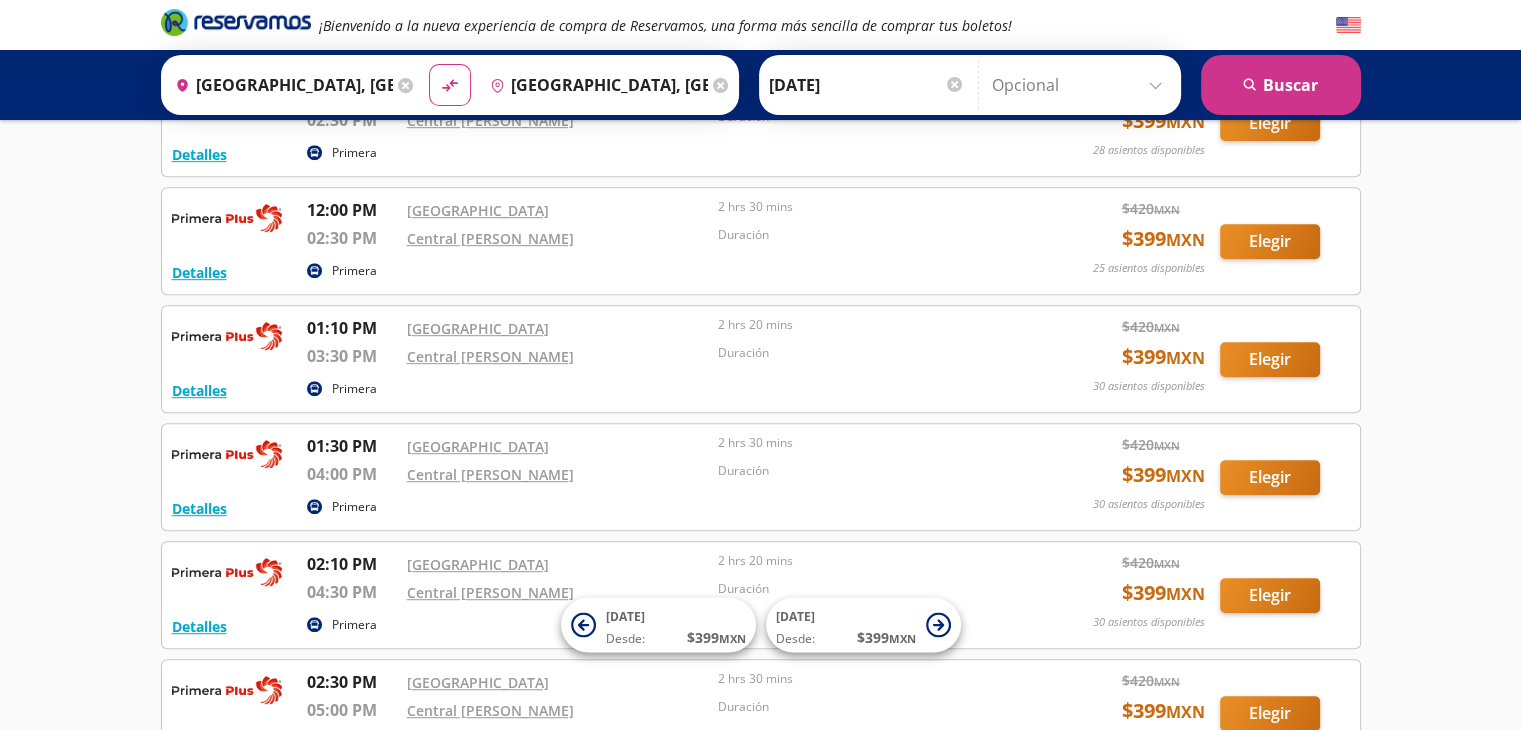 scroll, scrollTop: 1100, scrollLeft: 0, axis: vertical 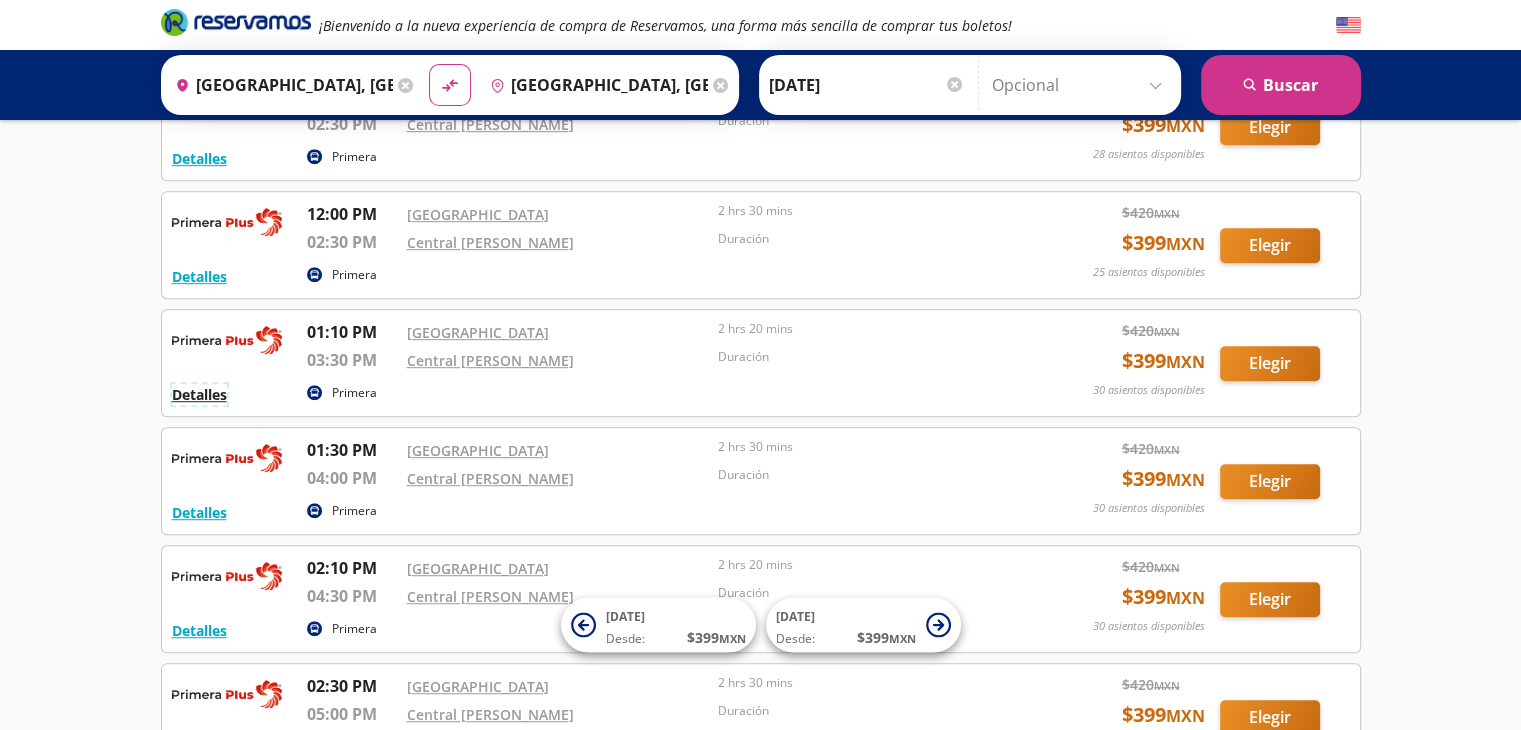 click on "Detalles" at bounding box center [199, 394] 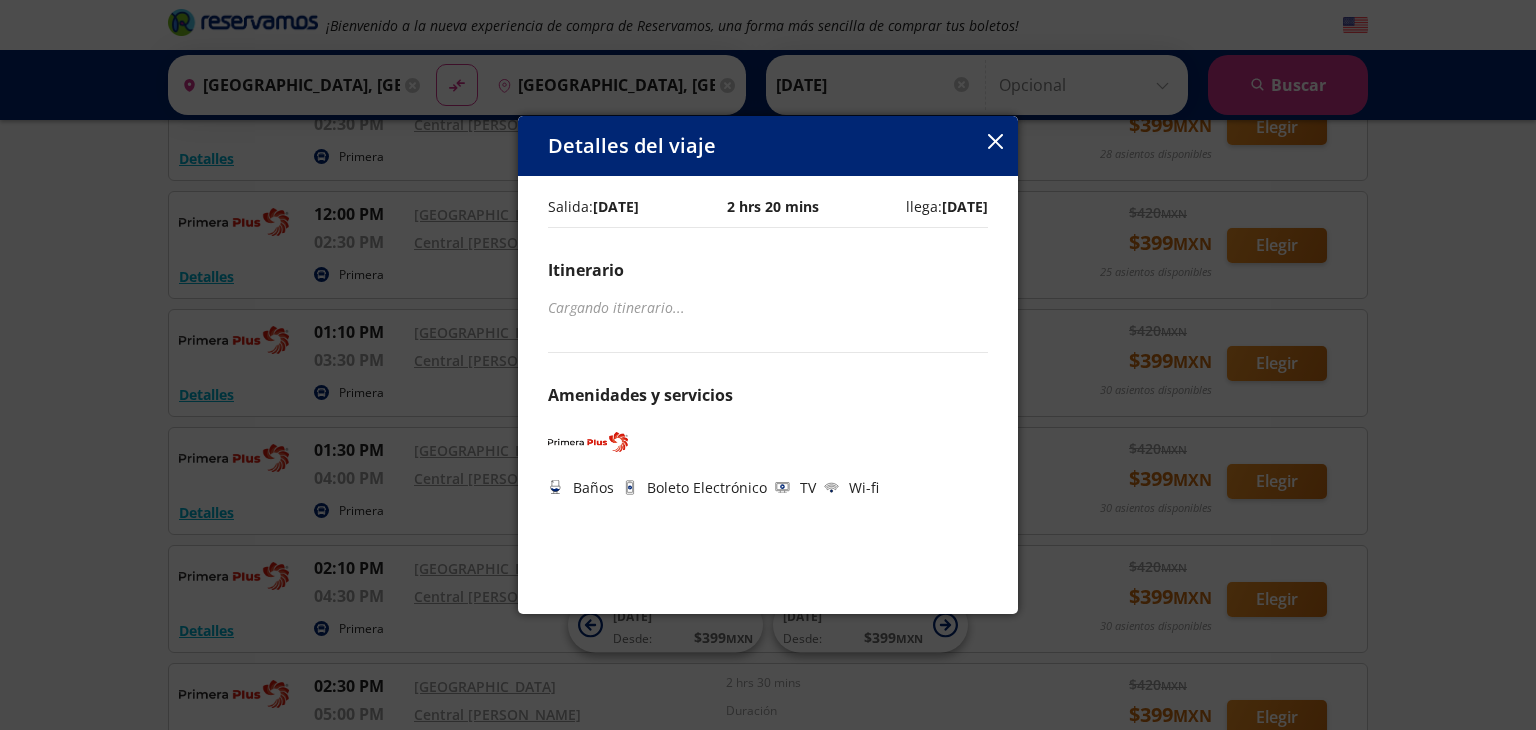 click 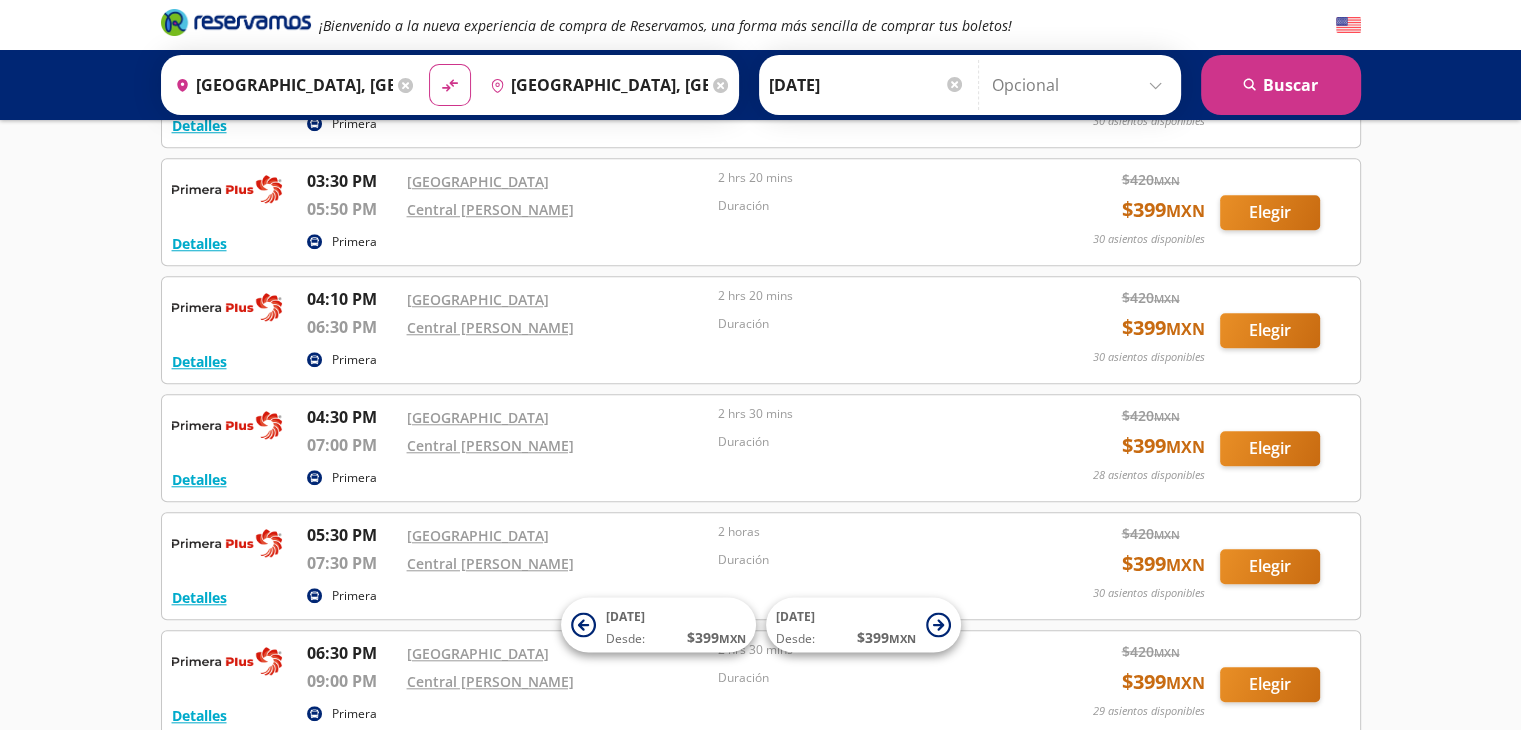 scroll, scrollTop: 1328, scrollLeft: 0, axis: vertical 